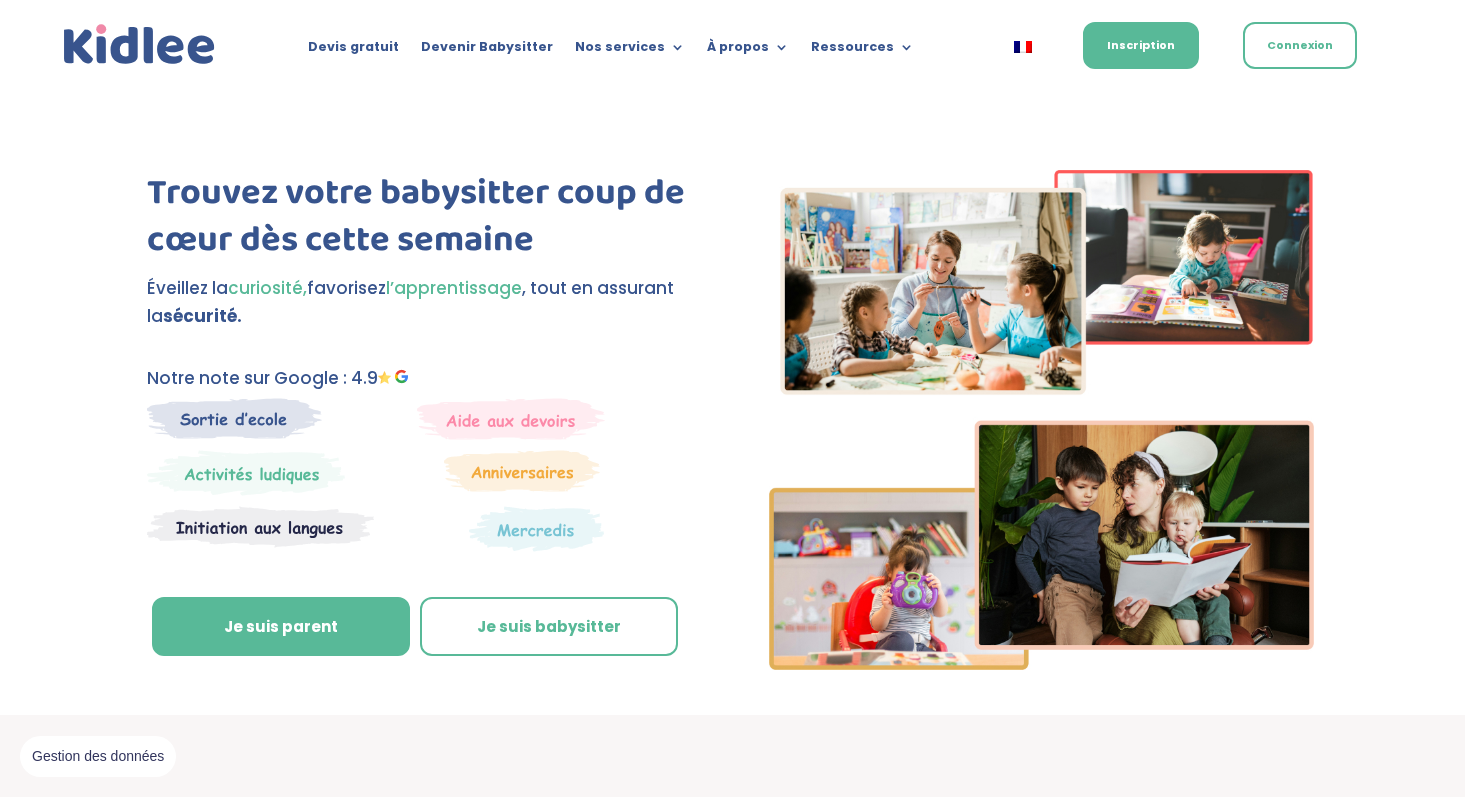 scroll, scrollTop: 0, scrollLeft: 0, axis: both 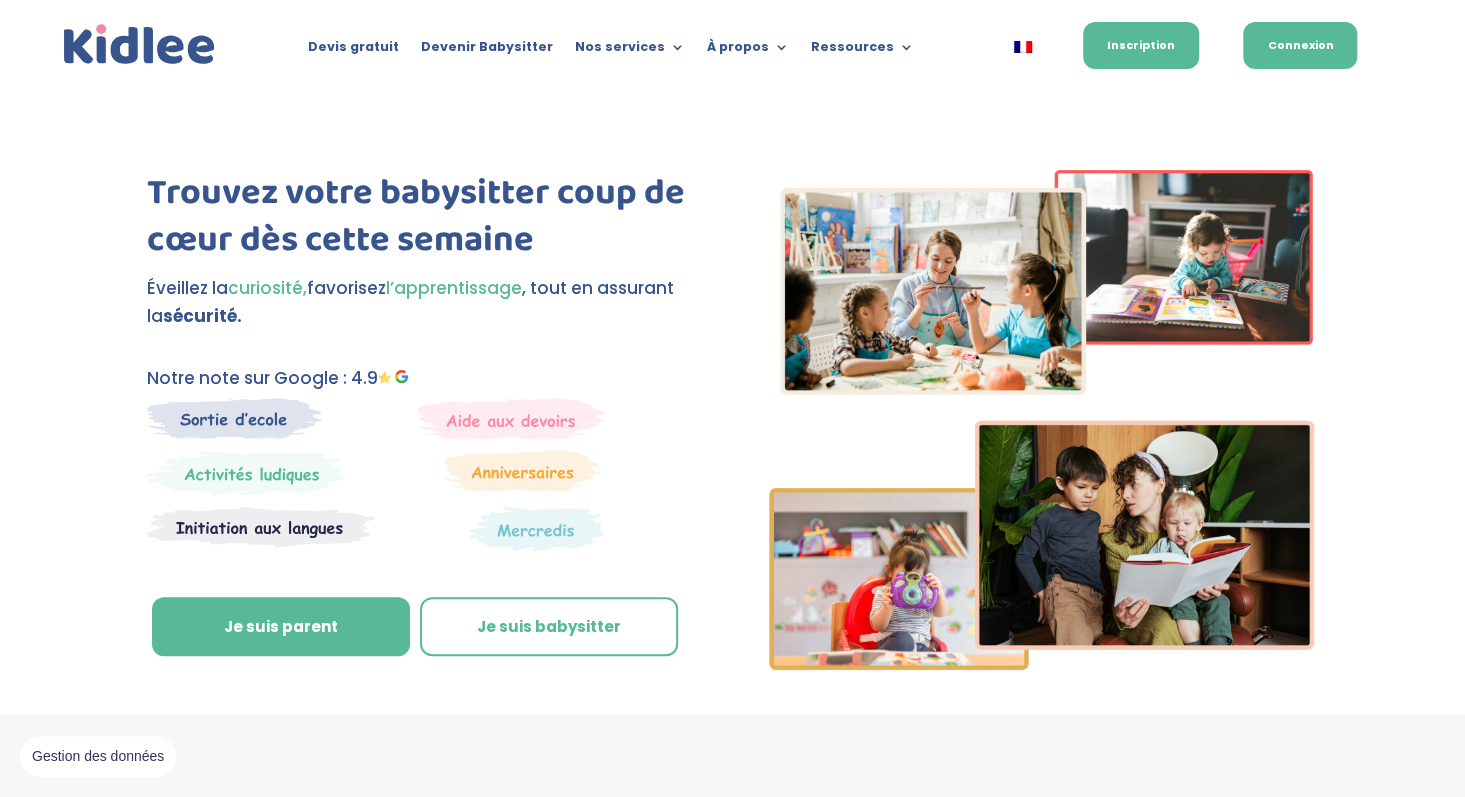 click on "Connexion" at bounding box center (1300, 45) 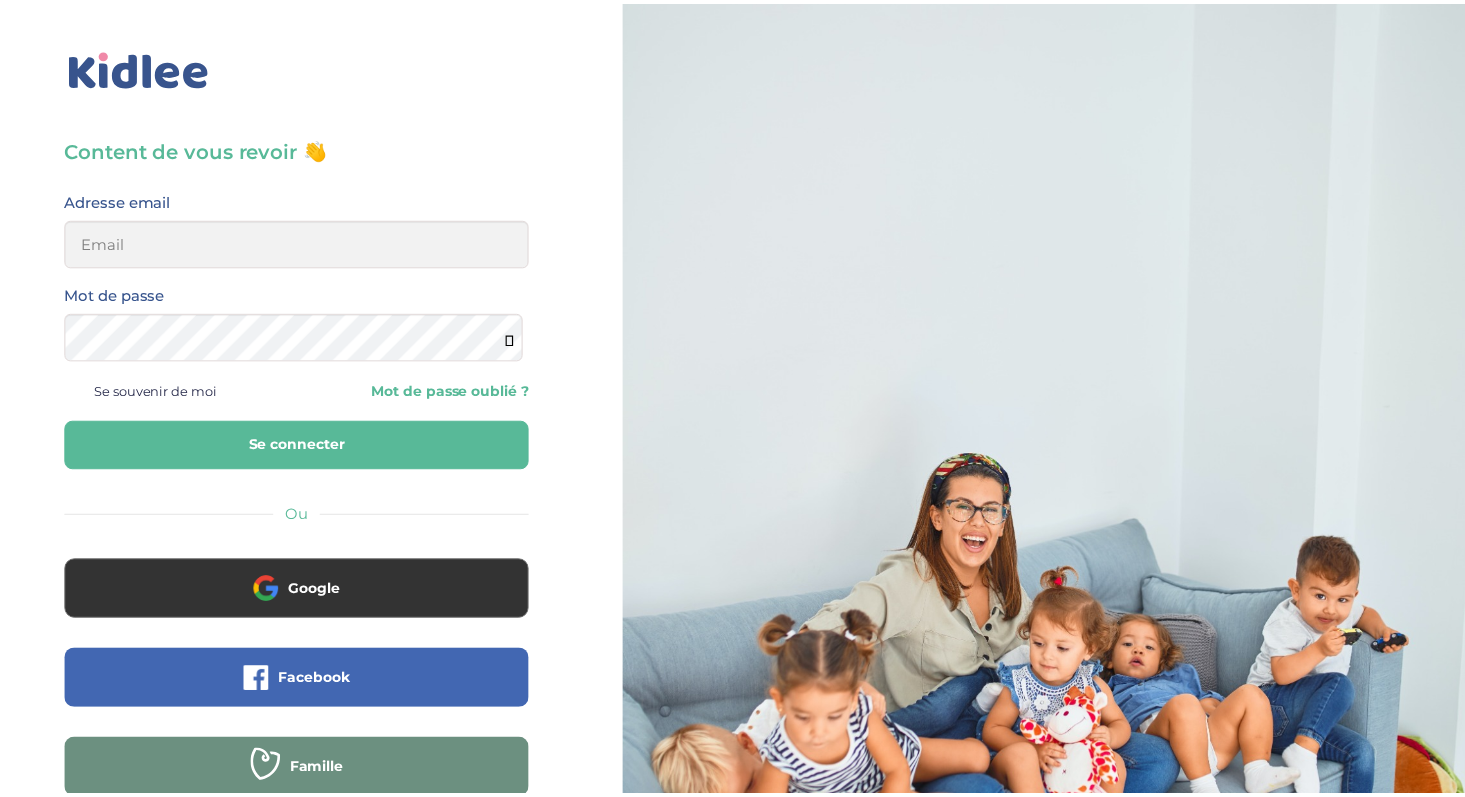 scroll, scrollTop: 0, scrollLeft: 0, axis: both 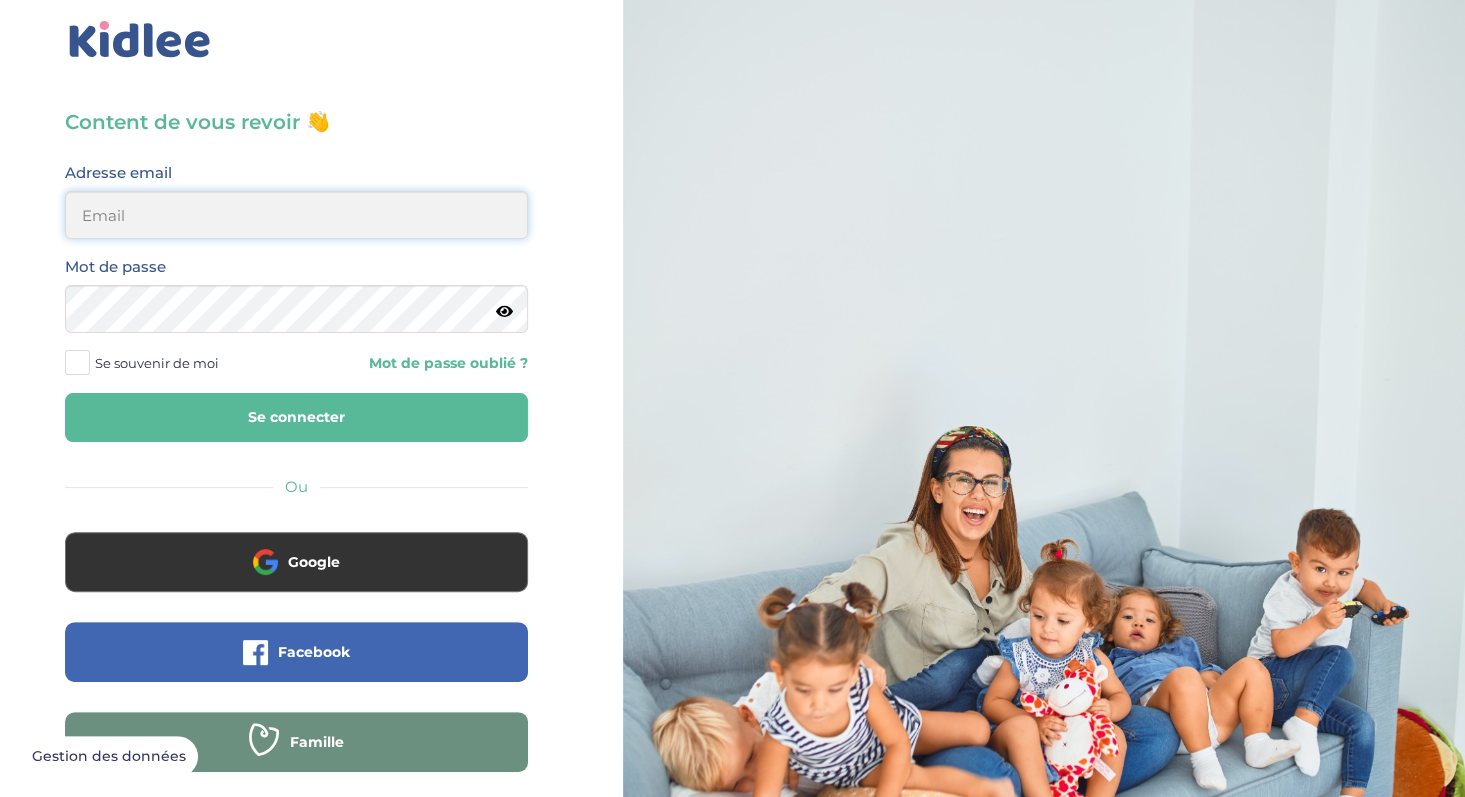 type on "tandon.rishi@gmail.com" 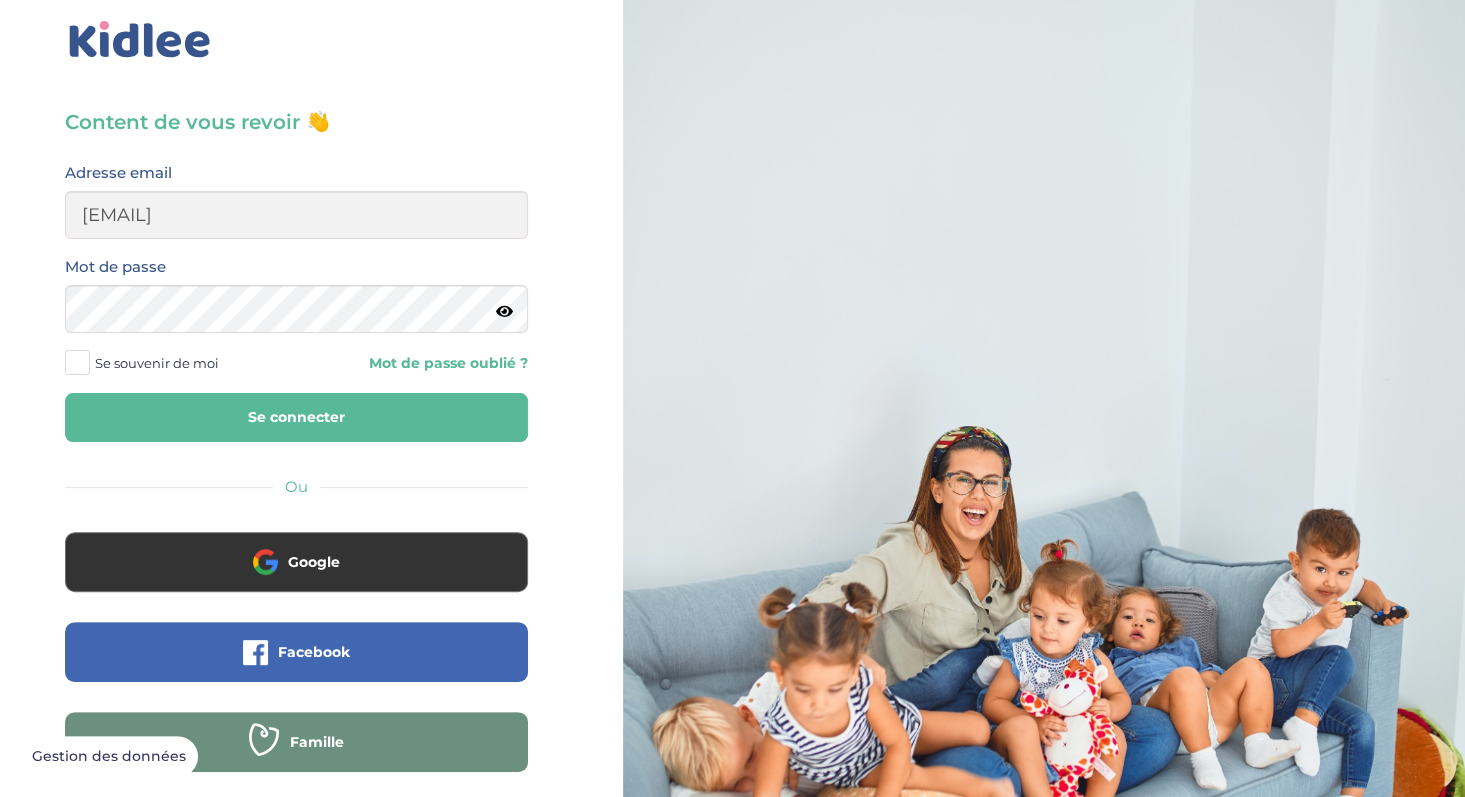 click on "Se connecter" at bounding box center [296, 417] 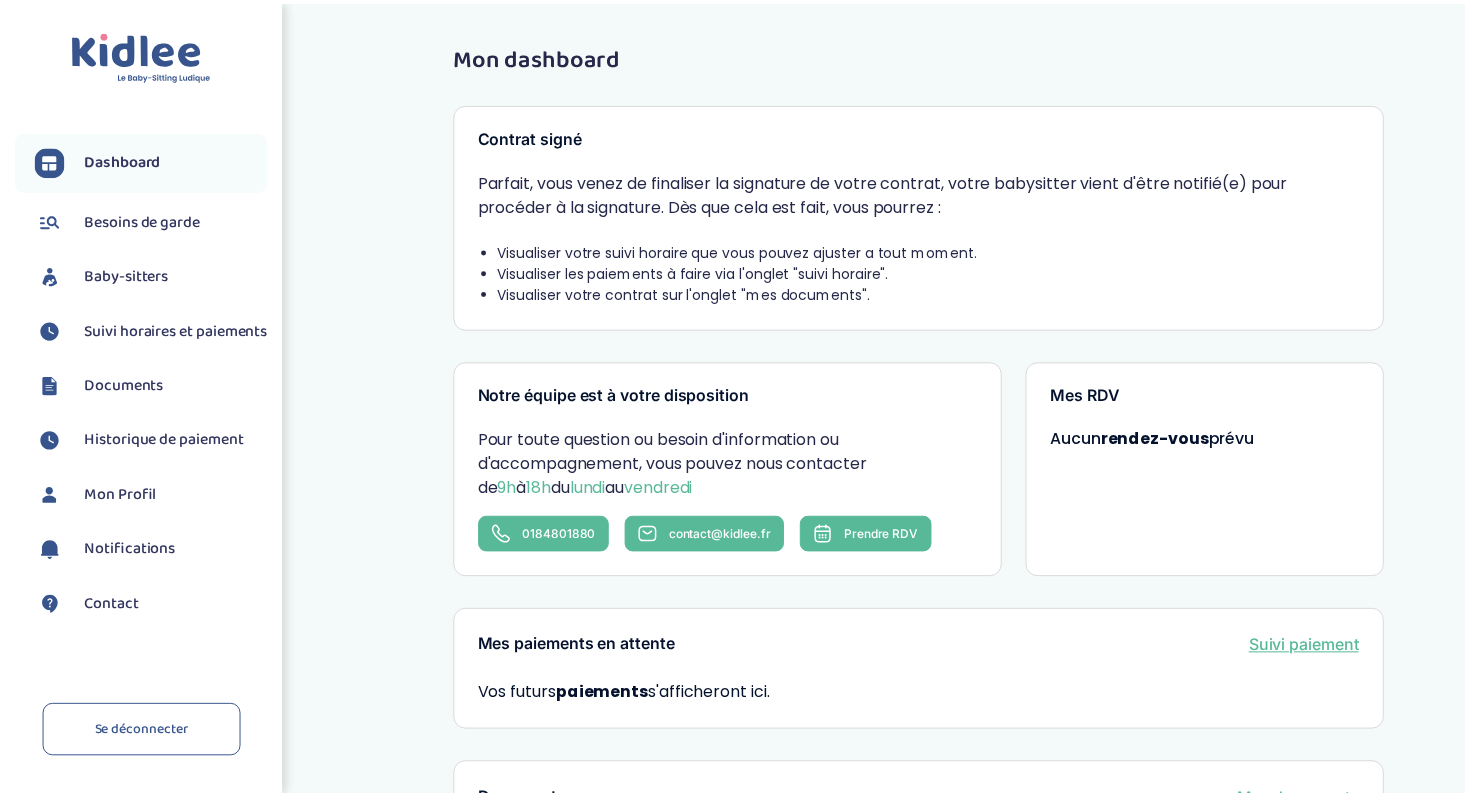 scroll, scrollTop: 0, scrollLeft: 0, axis: both 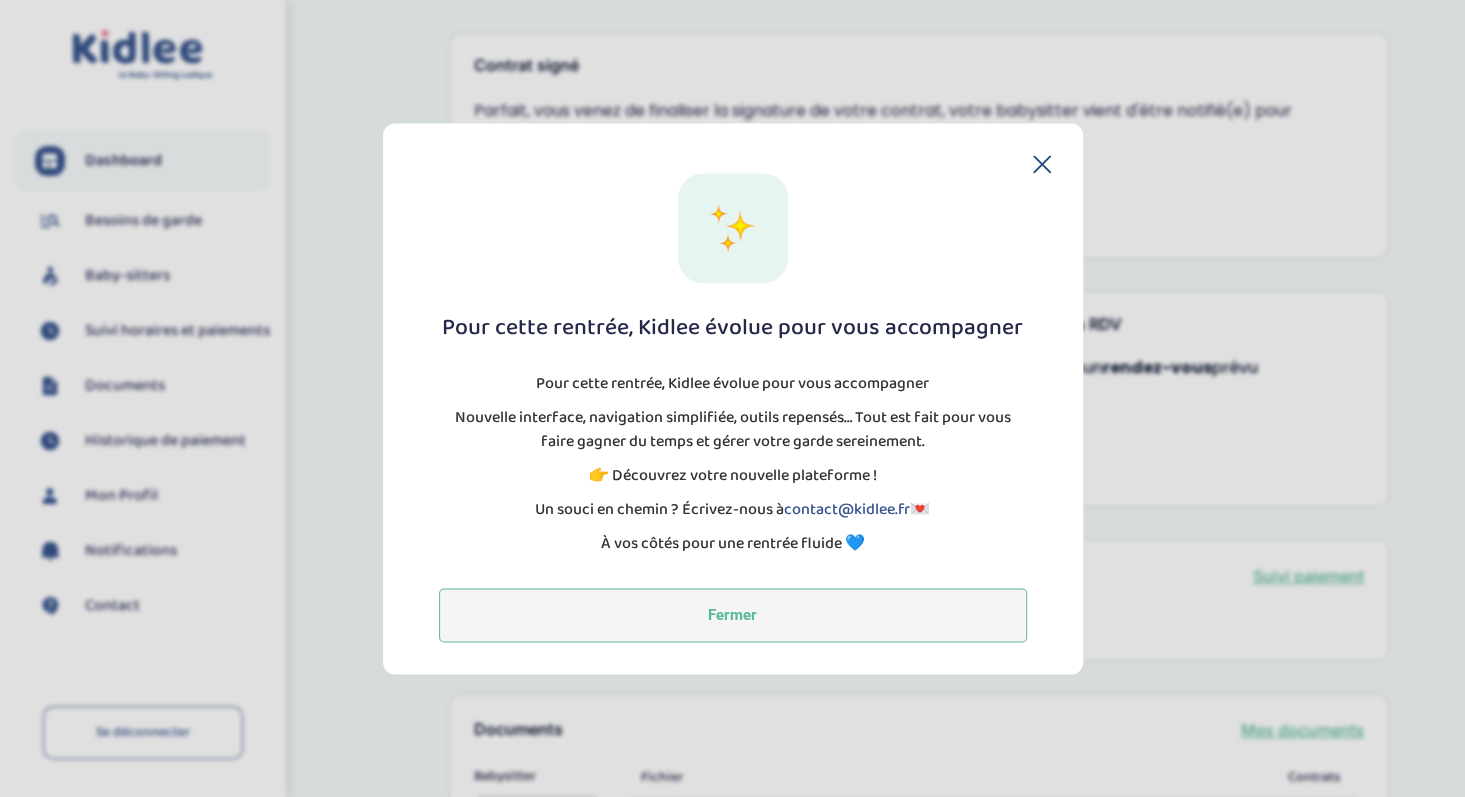 click on "Fermer" at bounding box center (733, 615) 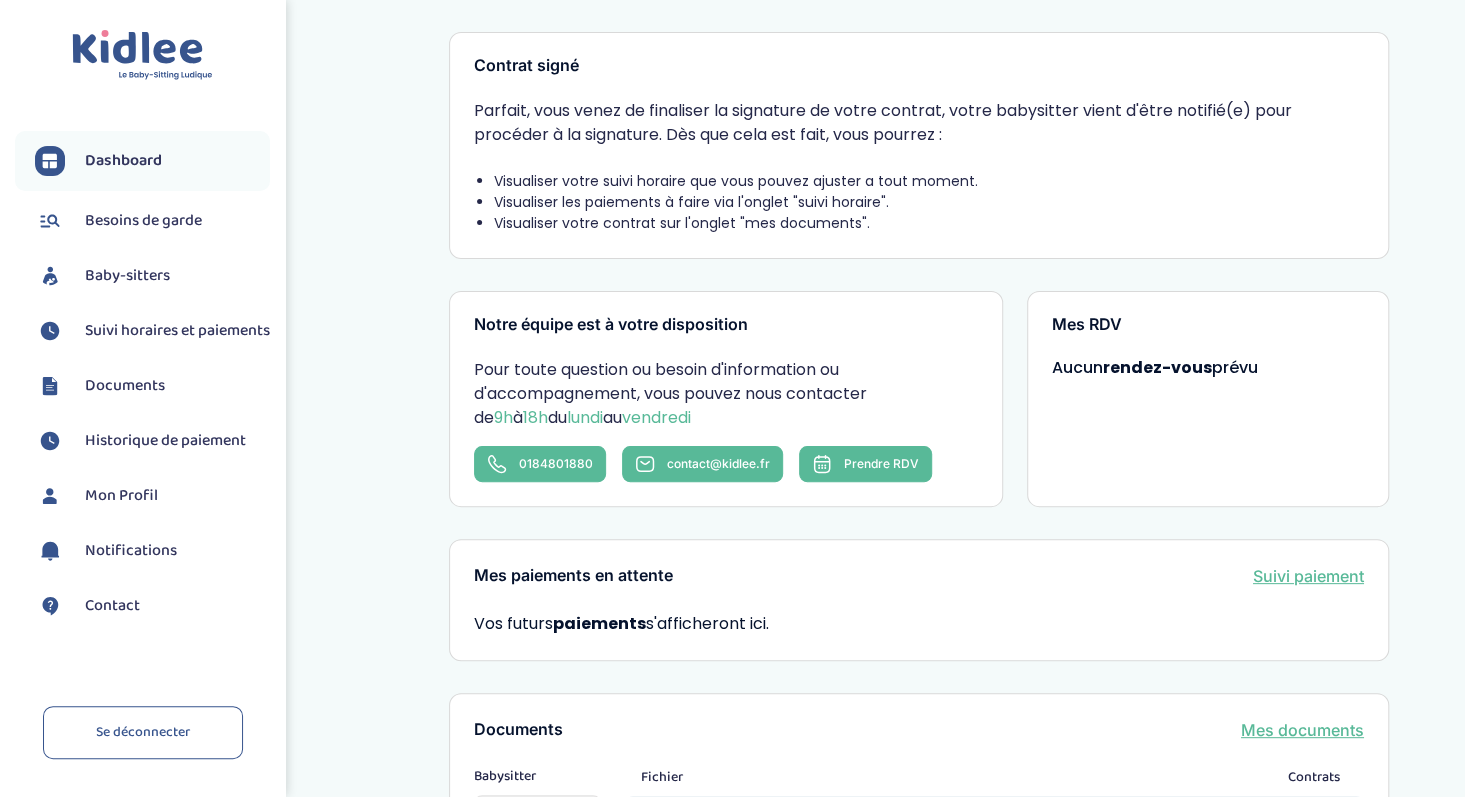scroll, scrollTop: 0, scrollLeft: 0, axis: both 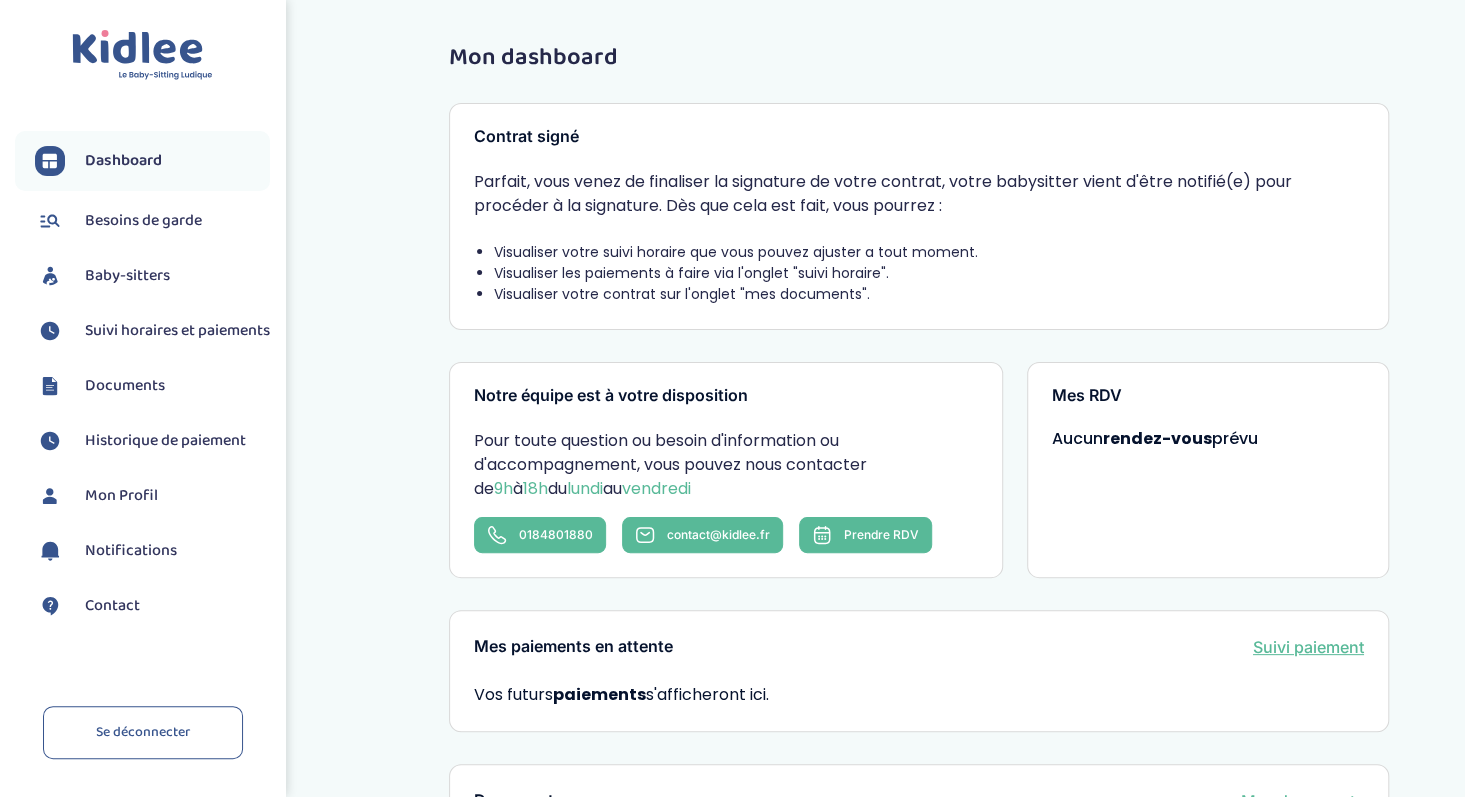 click on "Baby-sitters" at bounding box center (127, 276) 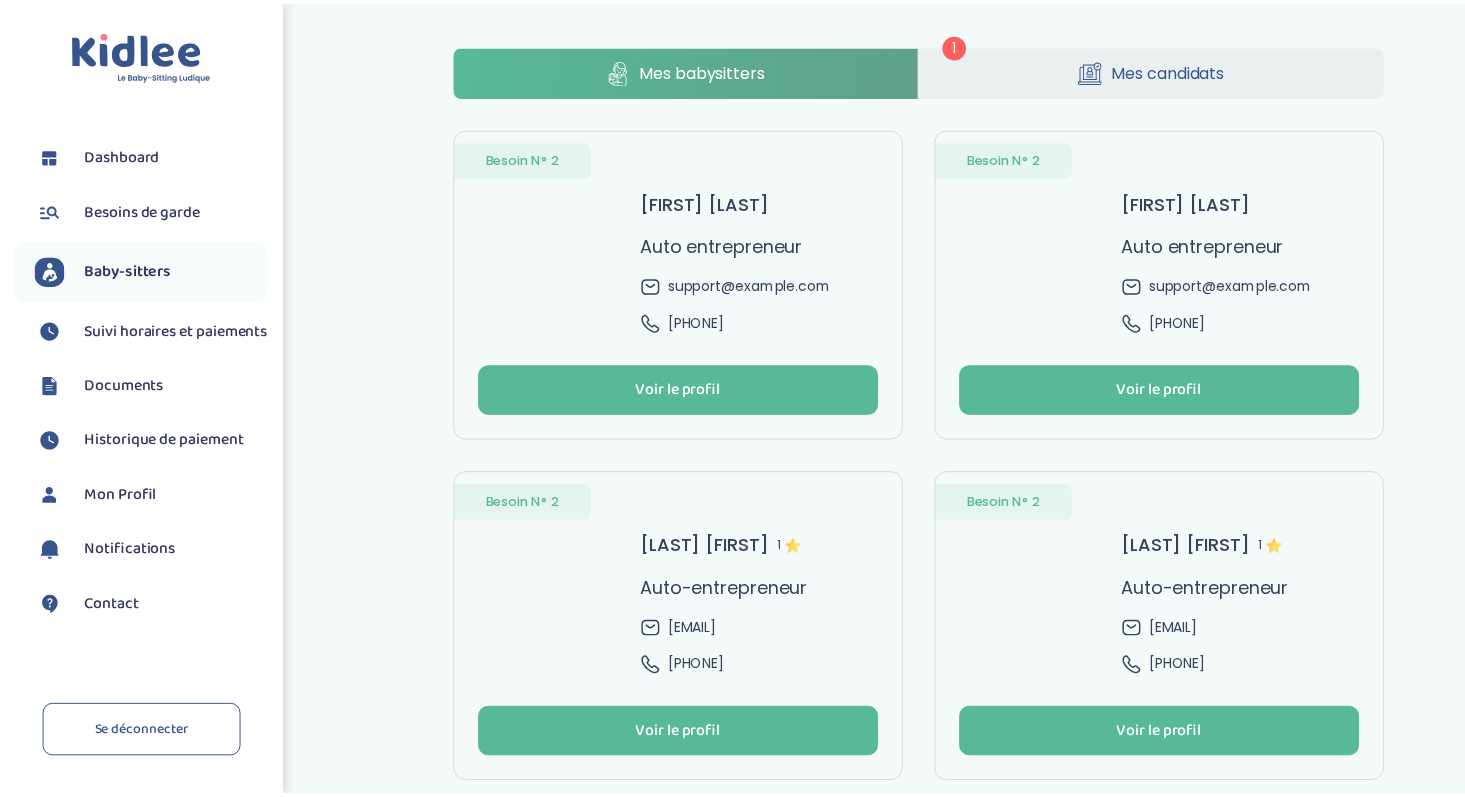 scroll, scrollTop: 0, scrollLeft: 0, axis: both 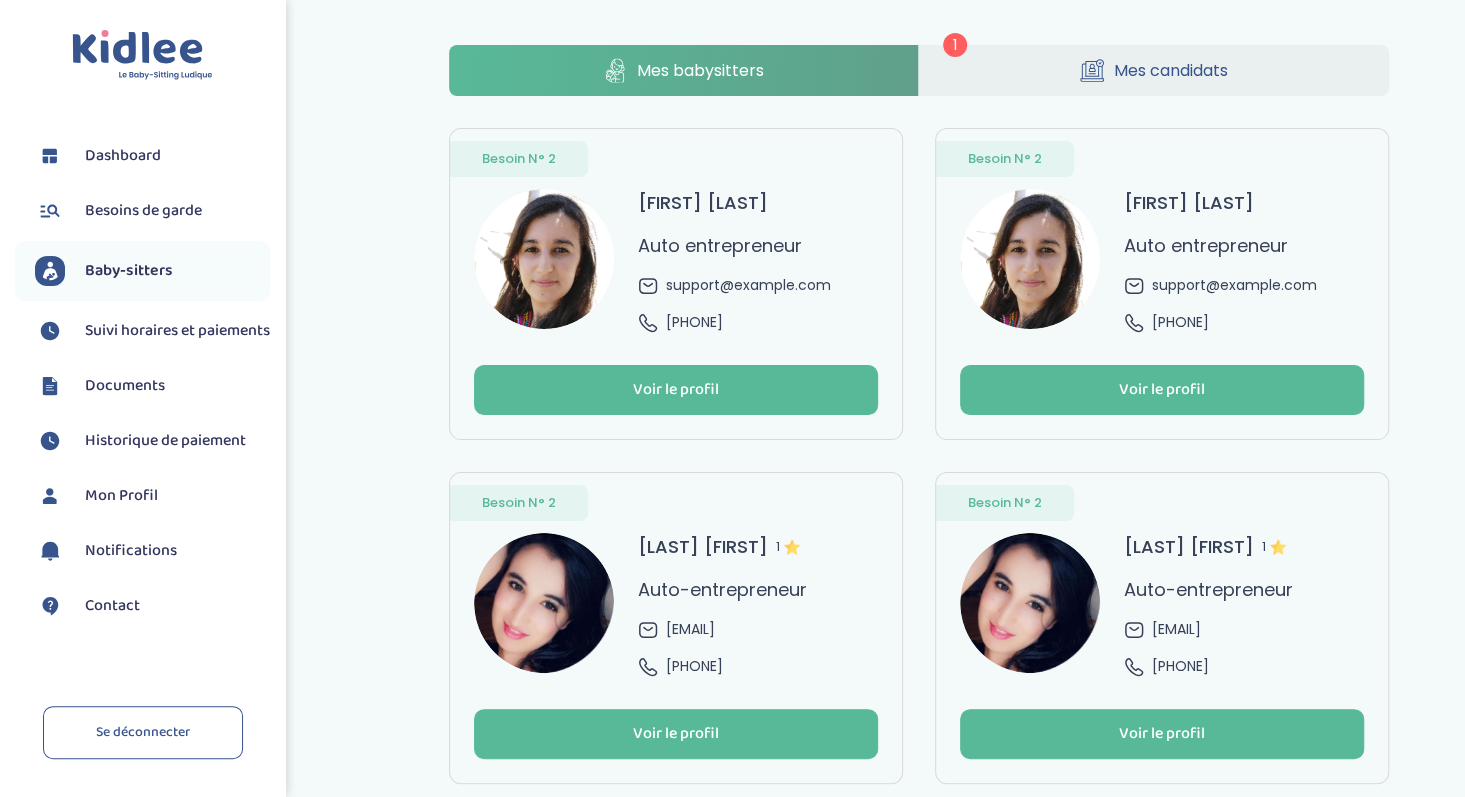 click on "Mes candidats" at bounding box center [1154, 70] 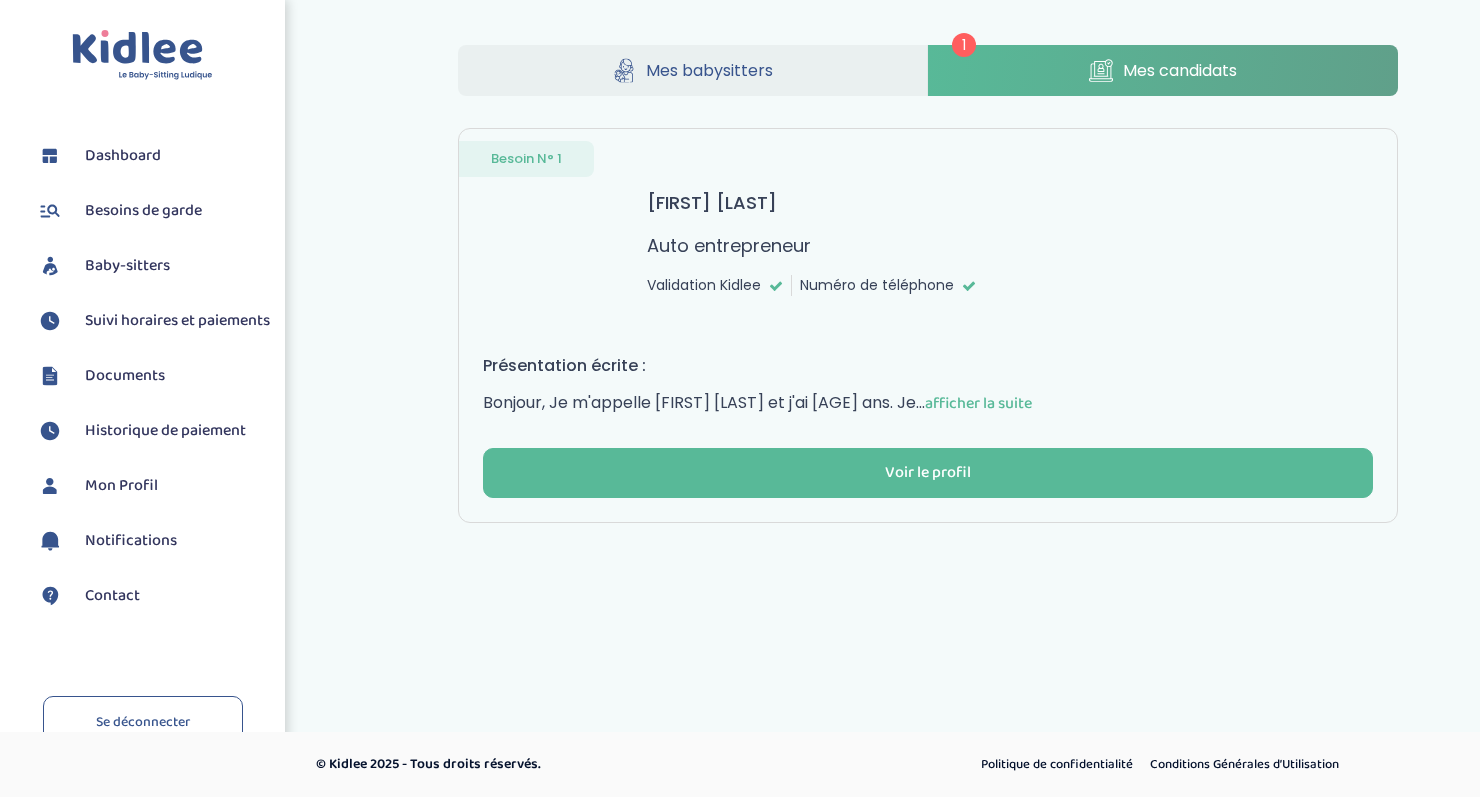 scroll, scrollTop: 0, scrollLeft: 0, axis: both 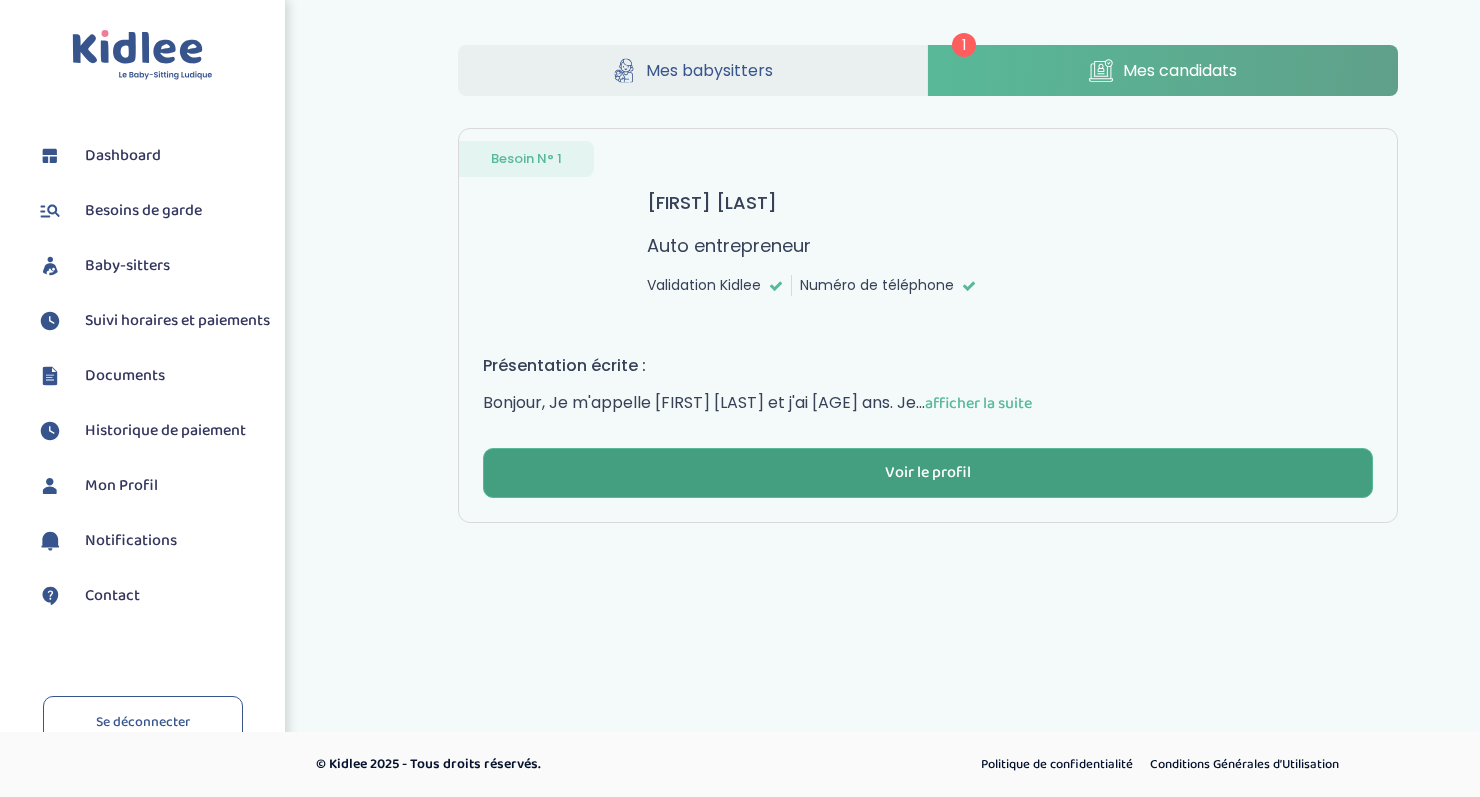 click on "Voir le profil" at bounding box center (928, 473) 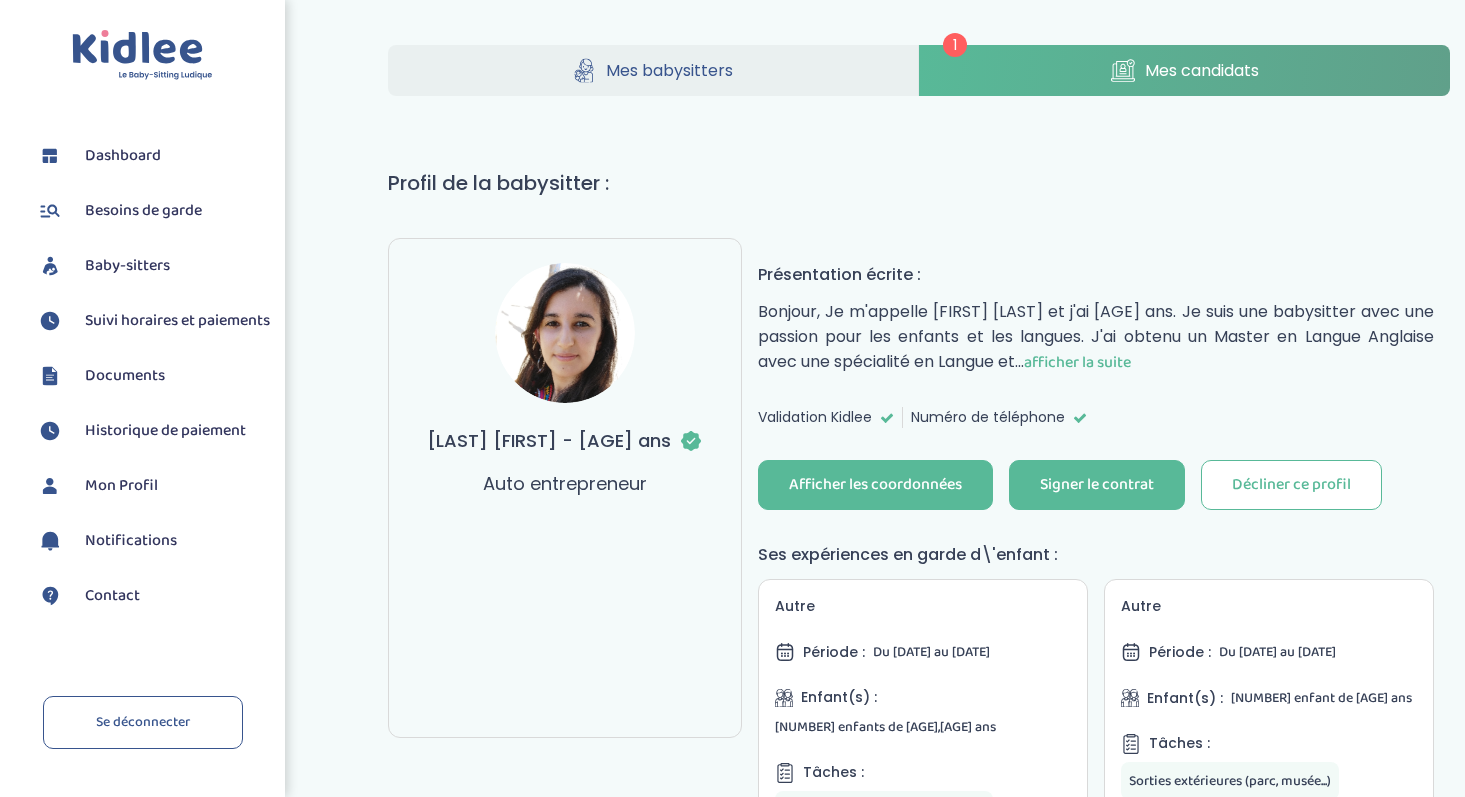 scroll, scrollTop: 0, scrollLeft: 0, axis: both 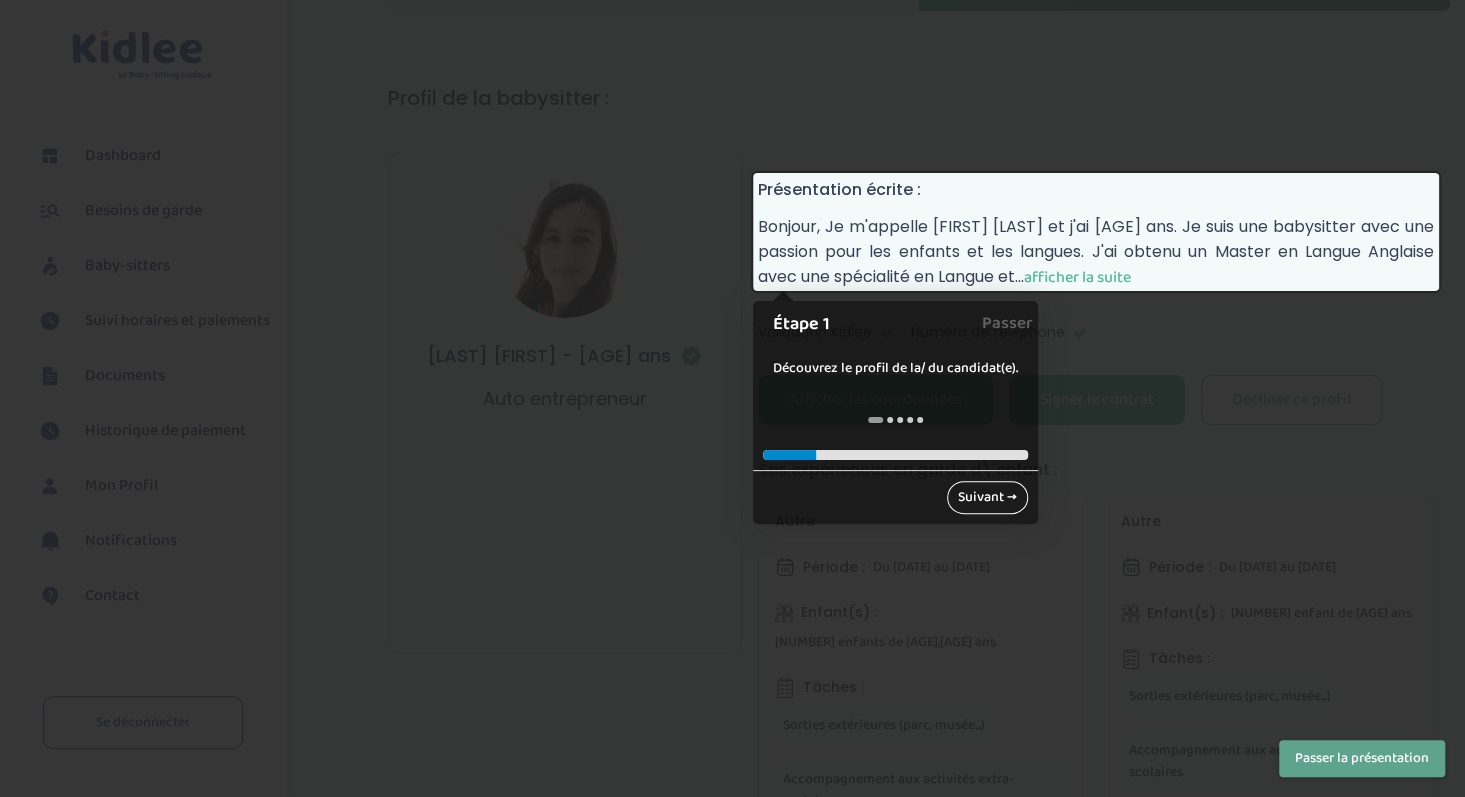 click on "Suivant →" at bounding box center [987, 497] 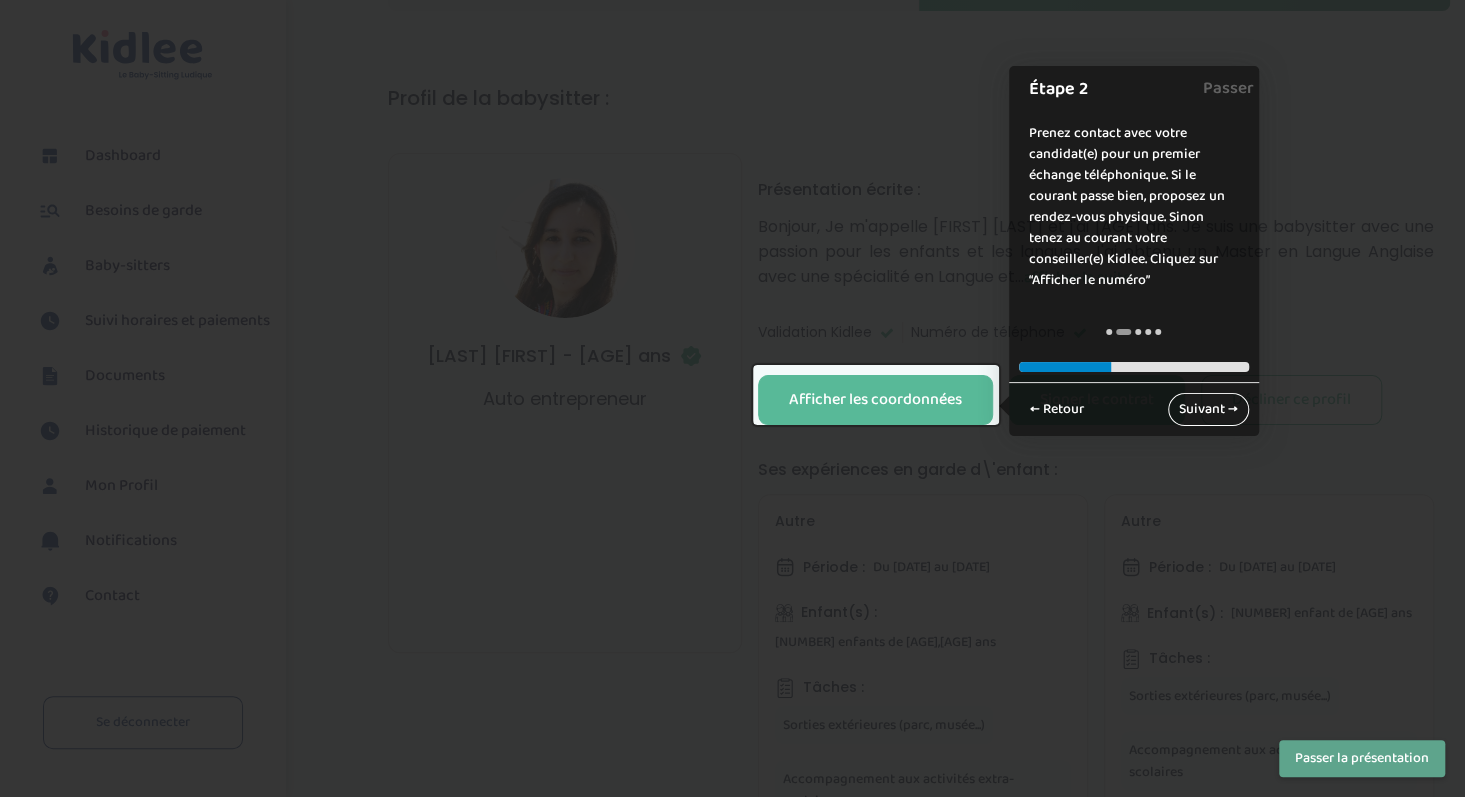 click on "Suivant →" at bounding box center [1208, 409] 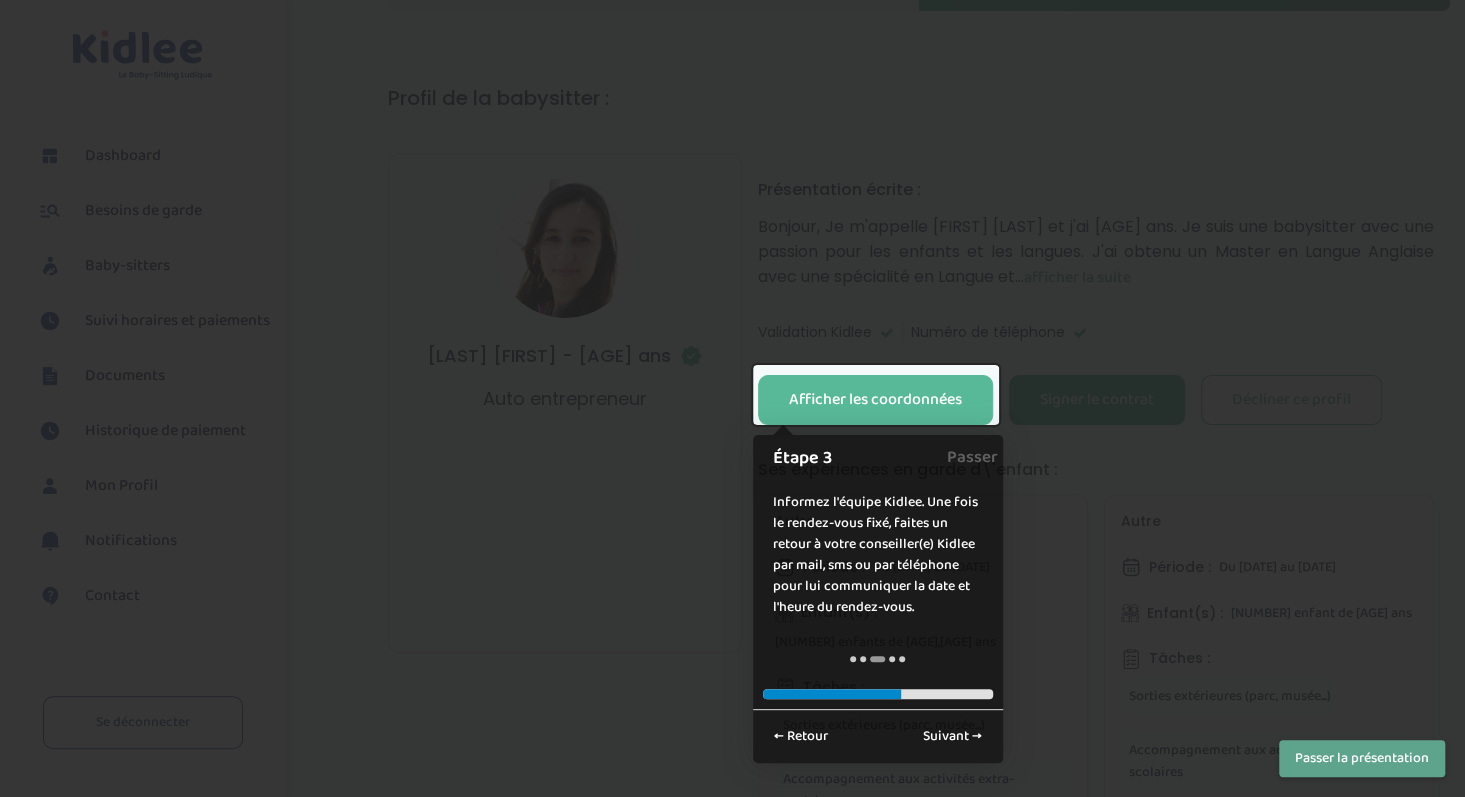 click on "Passer la présentation" at bounding box center (1362, 758) 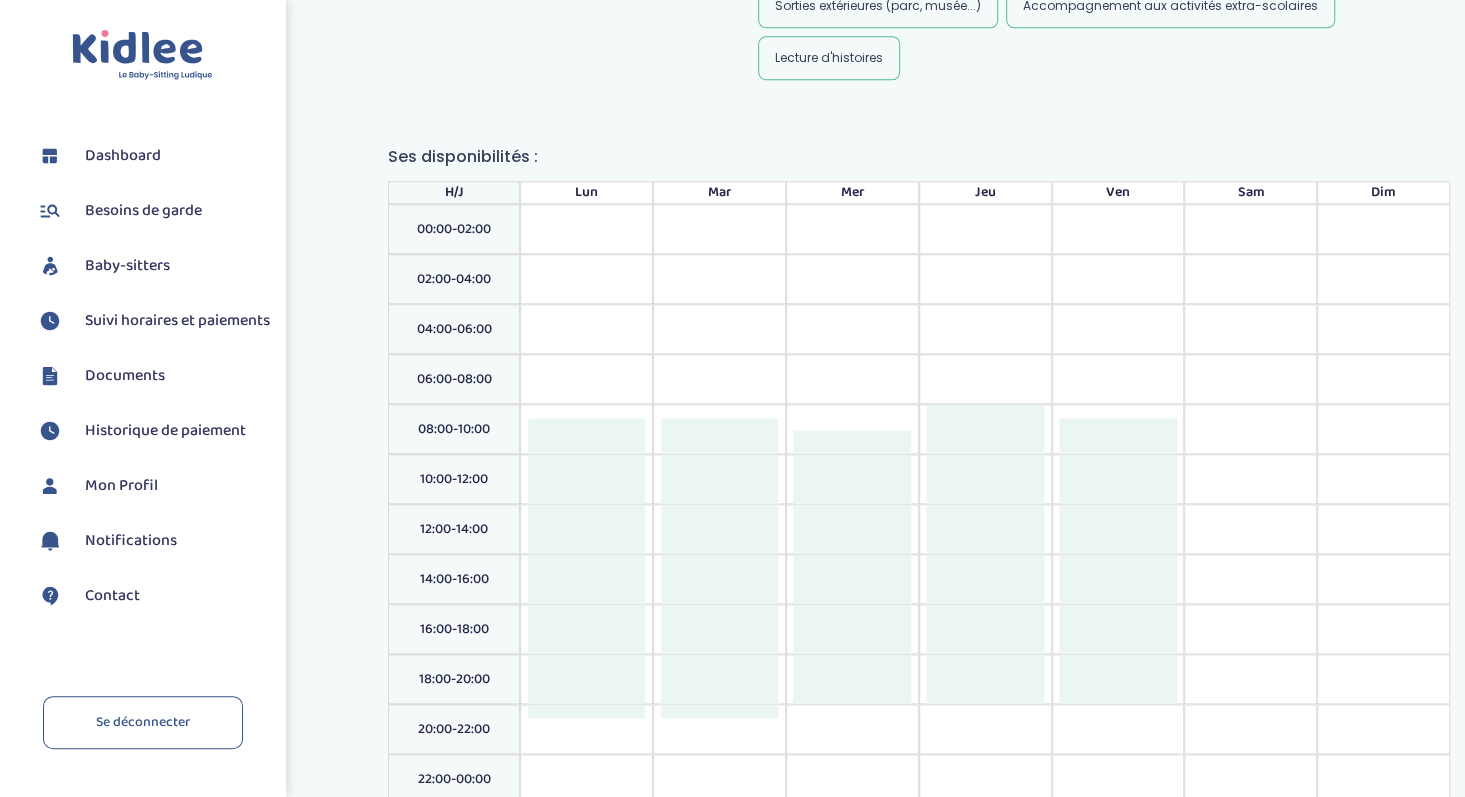 scroll, scrollTop: 1116, scrollLeft: 0, axis: vertical 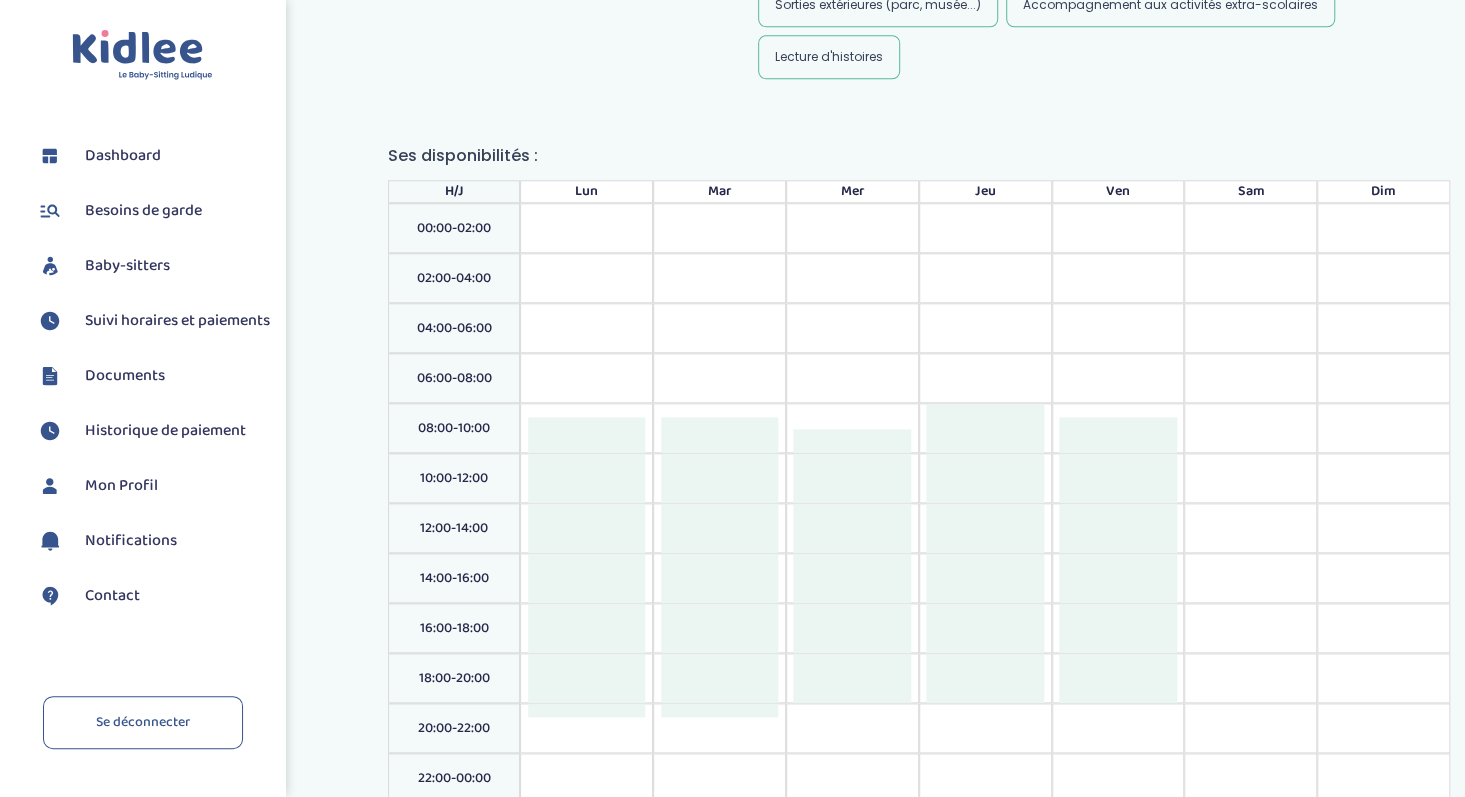click at bounding box center (1118, 728) 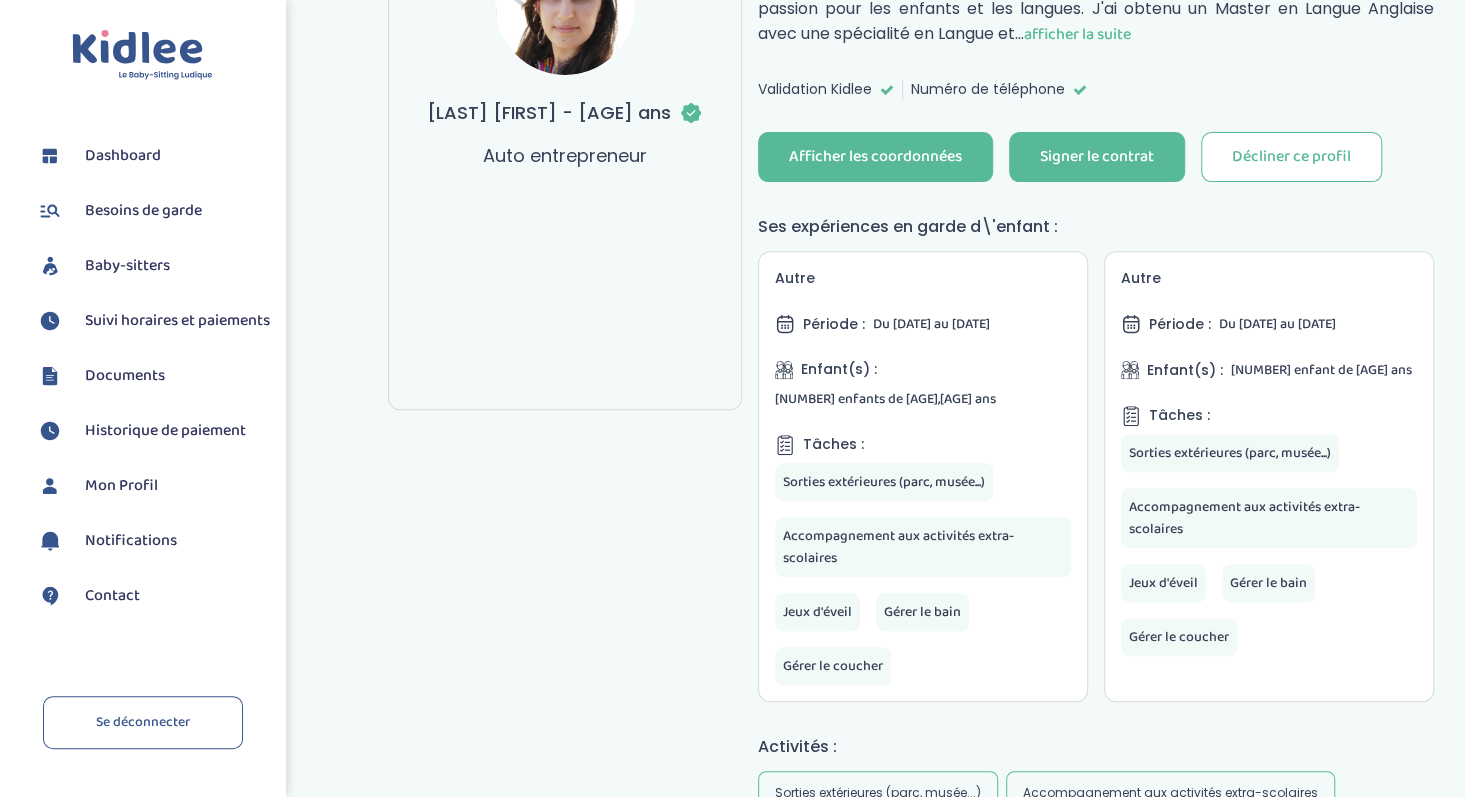 scroll, scrollTop: 190, scrollLeft: 0, axis: vertical 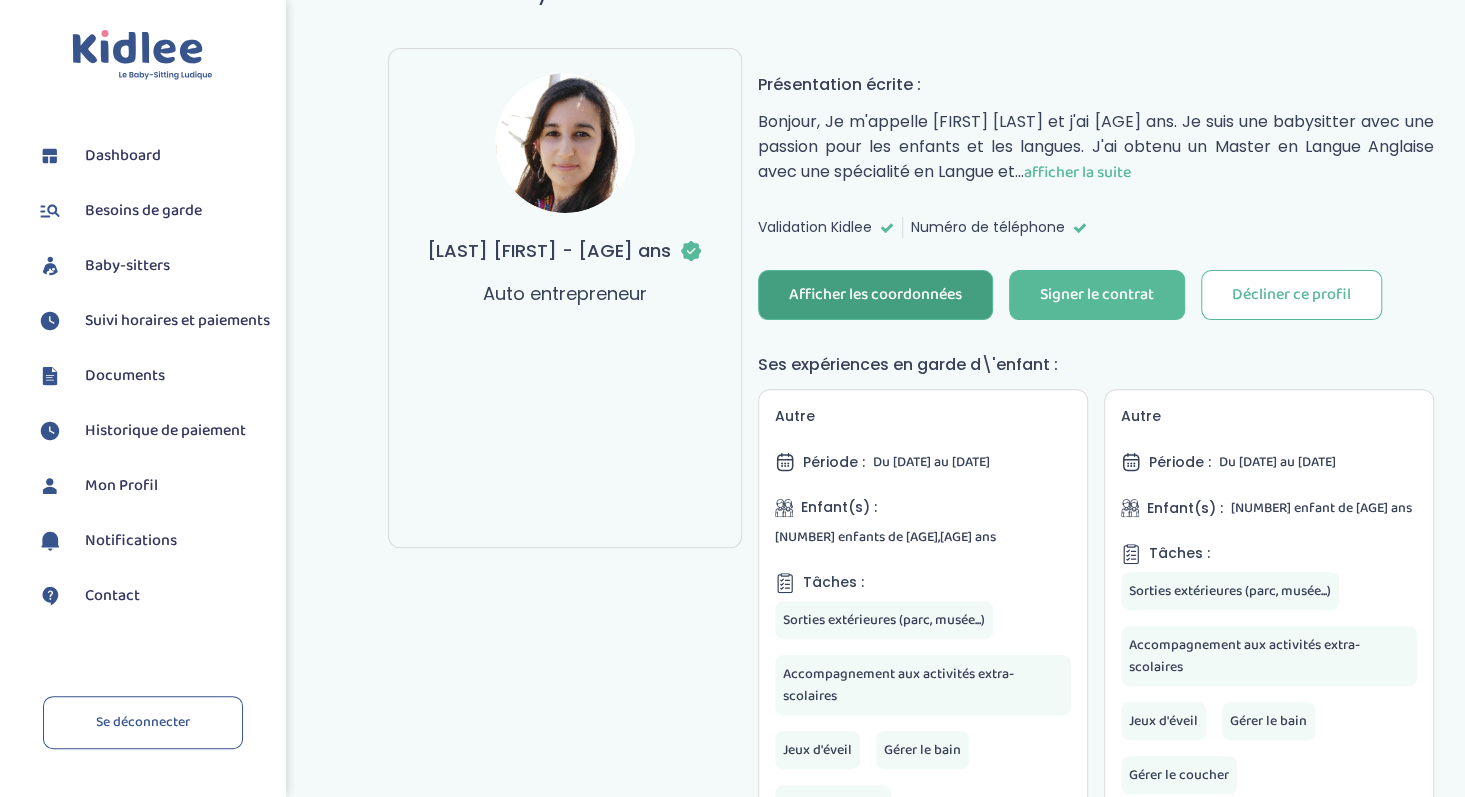 click on "Afficher les coordonnées" at bounding box center [875, 295] 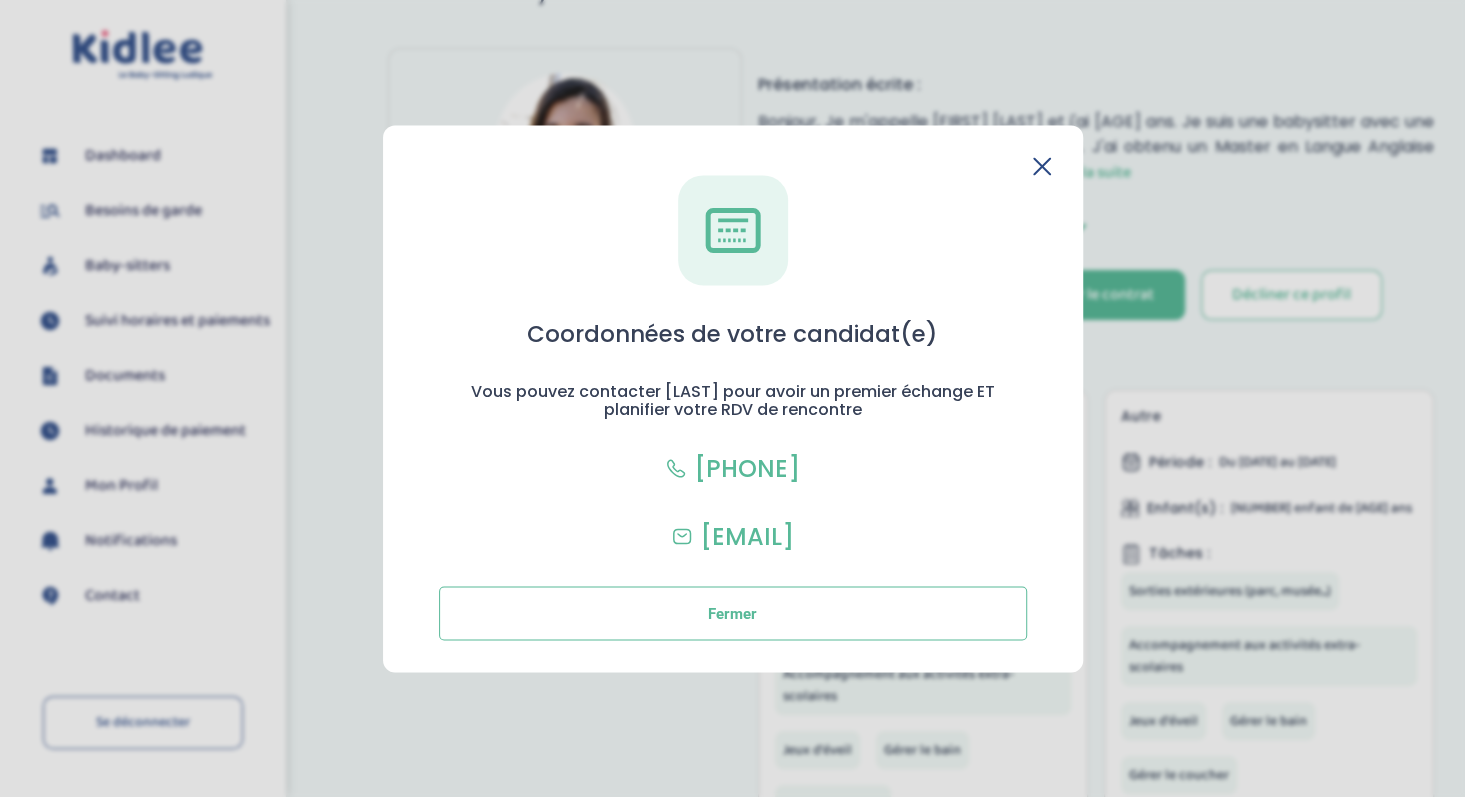 click 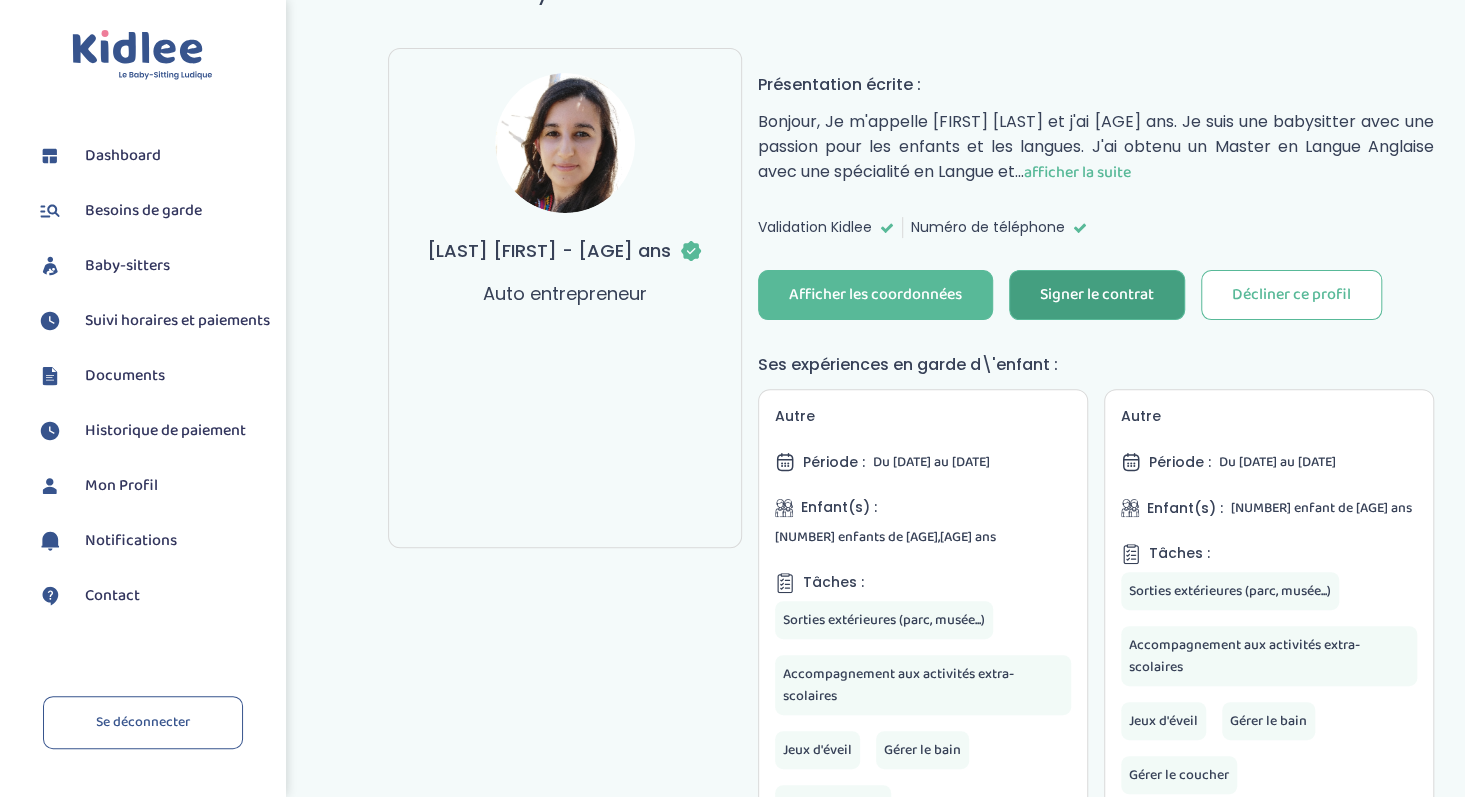 click on "Signer le contrat" at bounding box center [1097, 295] 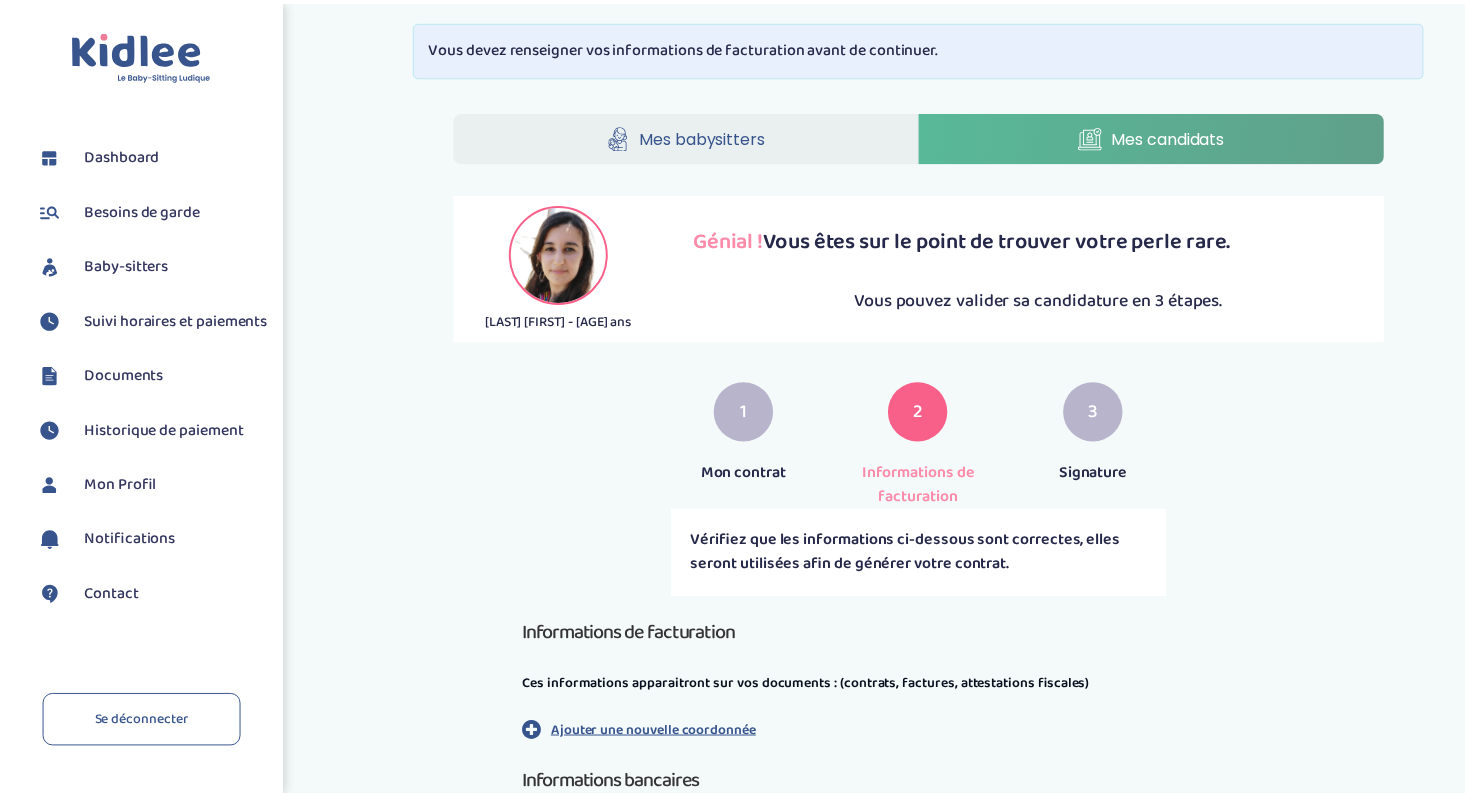 scroll, scrollTop: 0, scrollLeft: 0, axis: both 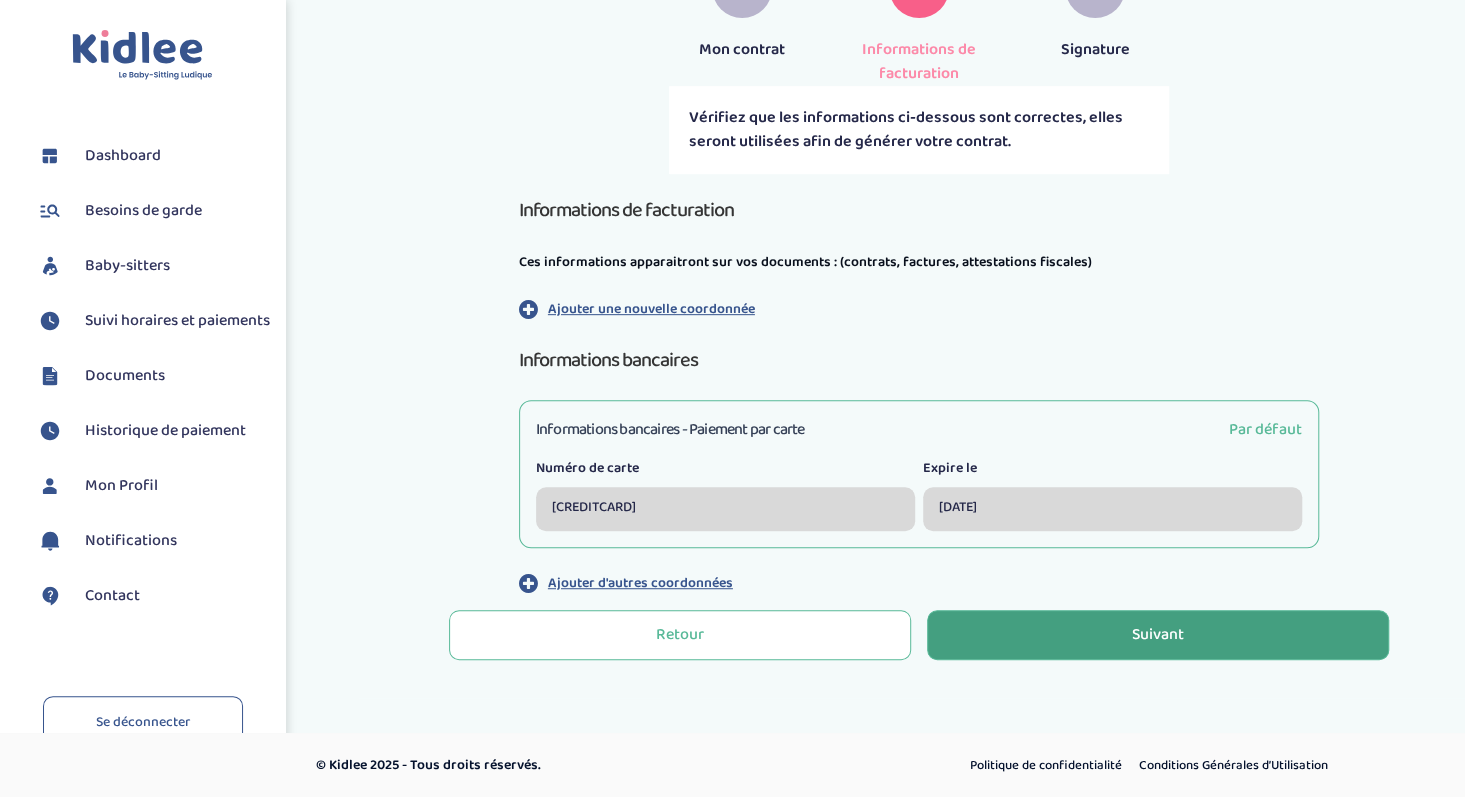 click on "Suivant" at bounding box center (1158, 635) 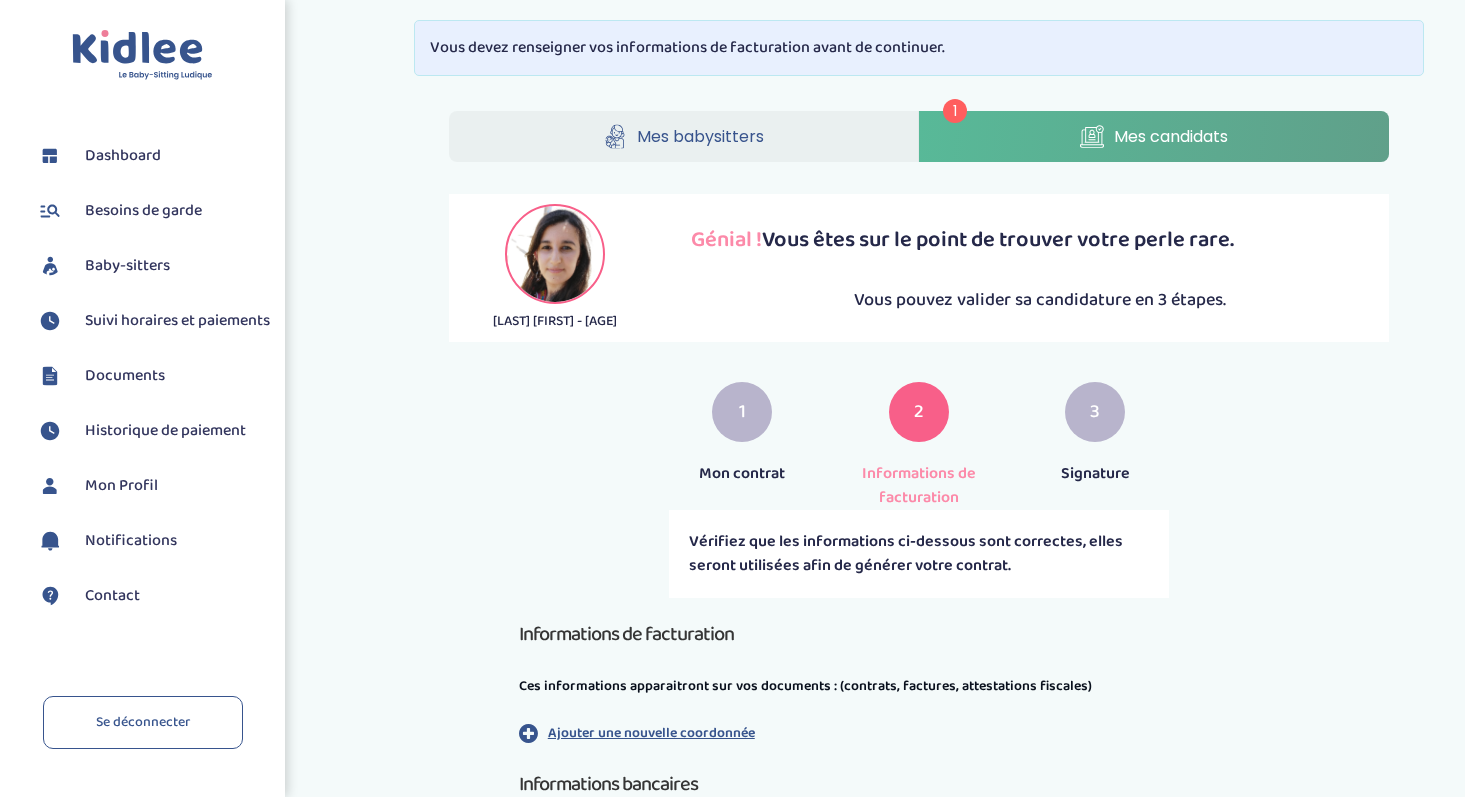 scroll, scrollTop: 0, scrollLeft: 0, axis: both 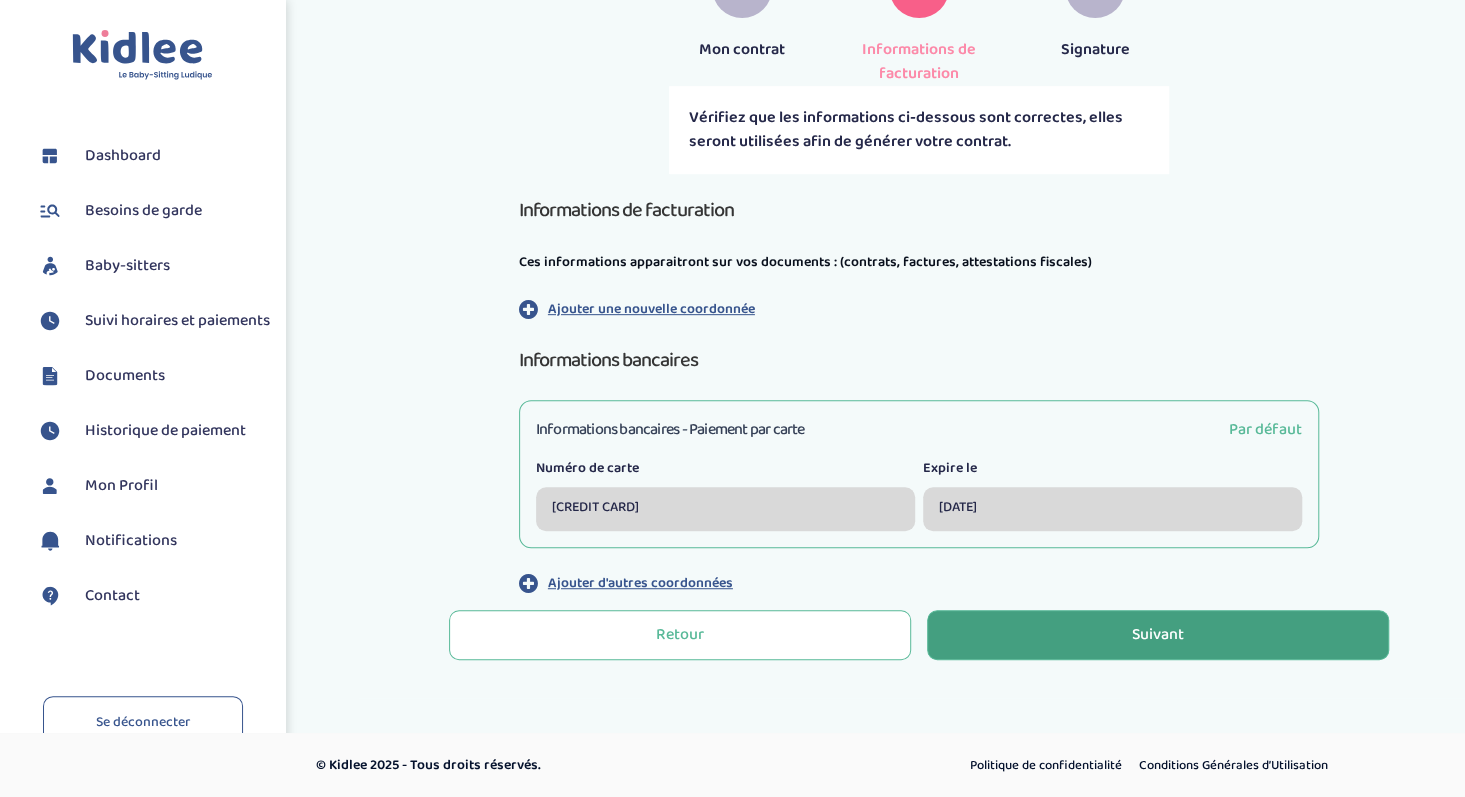 click on "Suivant" at bounding box center (1158, 635) 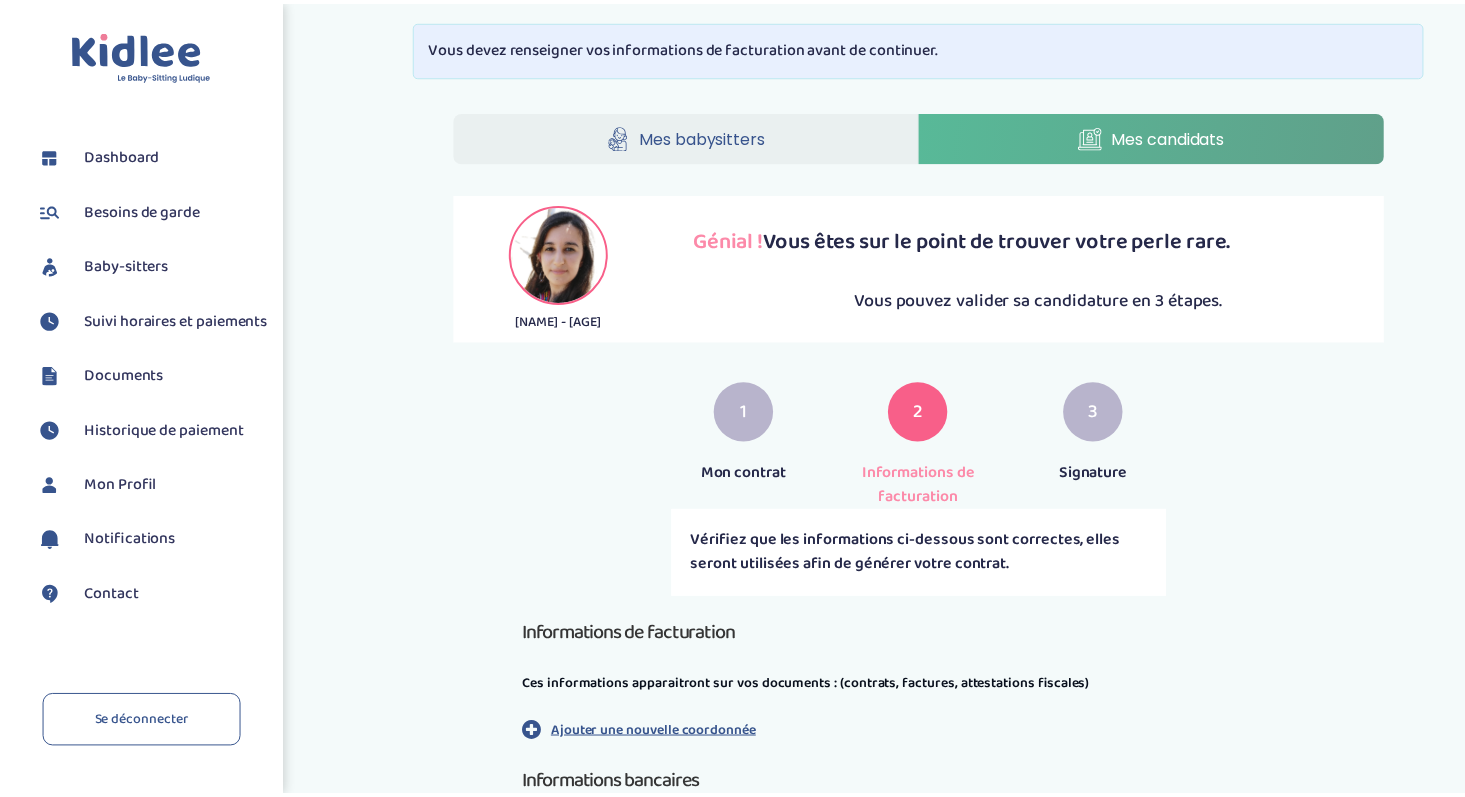 scroll, scrollTop: 0, scrollLeft: 0, axis: both 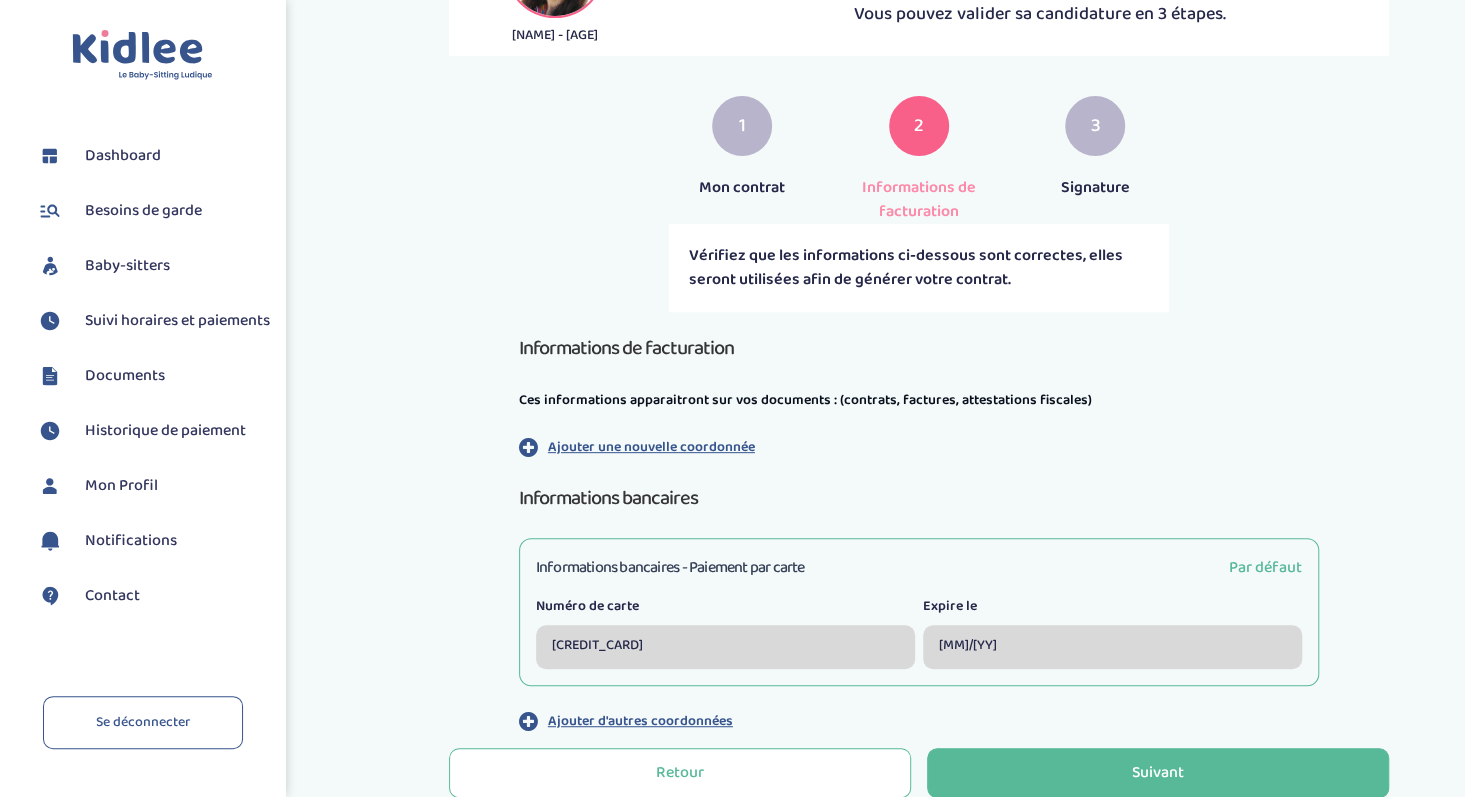 click on "Informations bancaires - Paiement par carte   Par défaut" at bounding box center (919, 567) 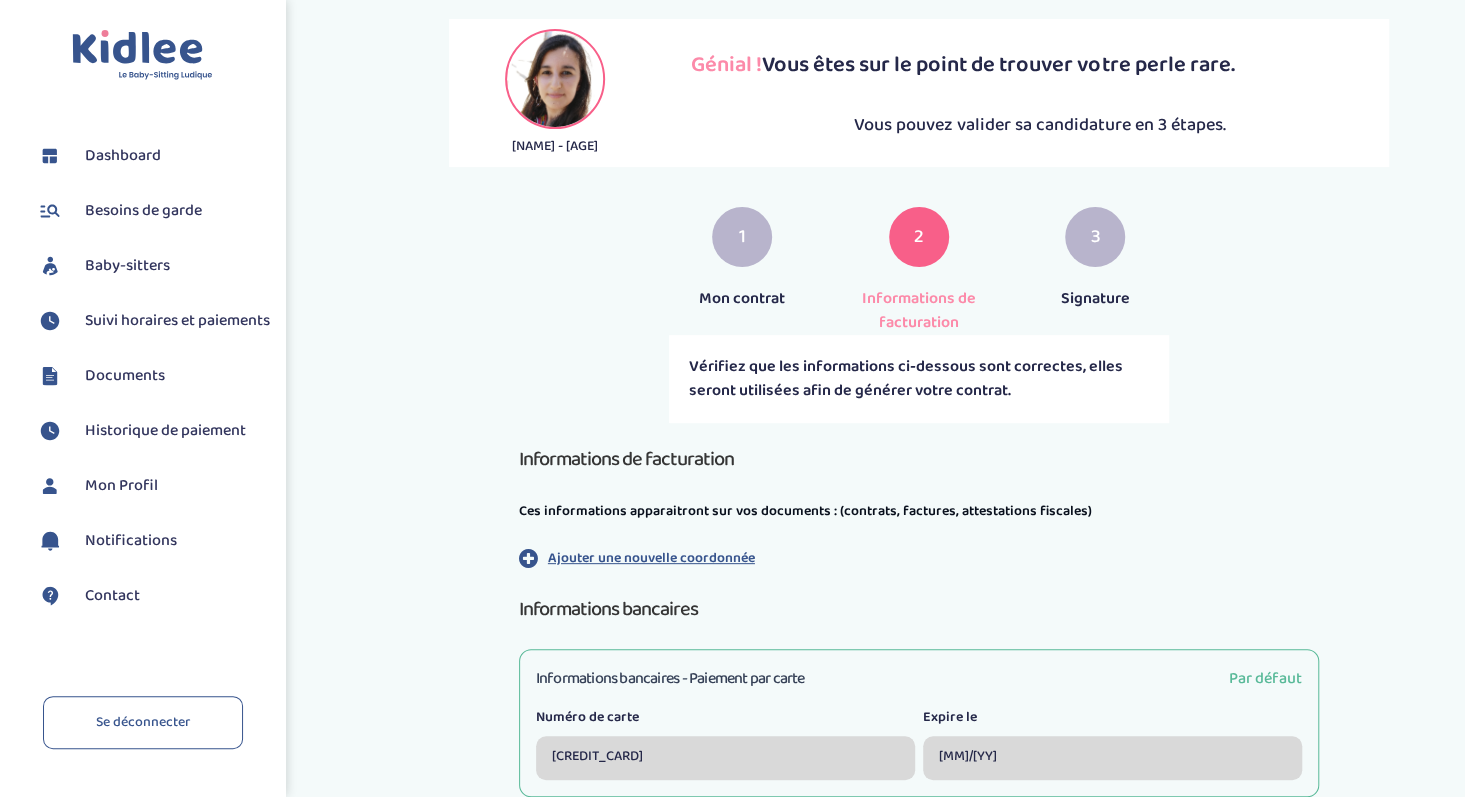 scroll, scrollTop: 259, scrollLeft: 0, axis: vertical 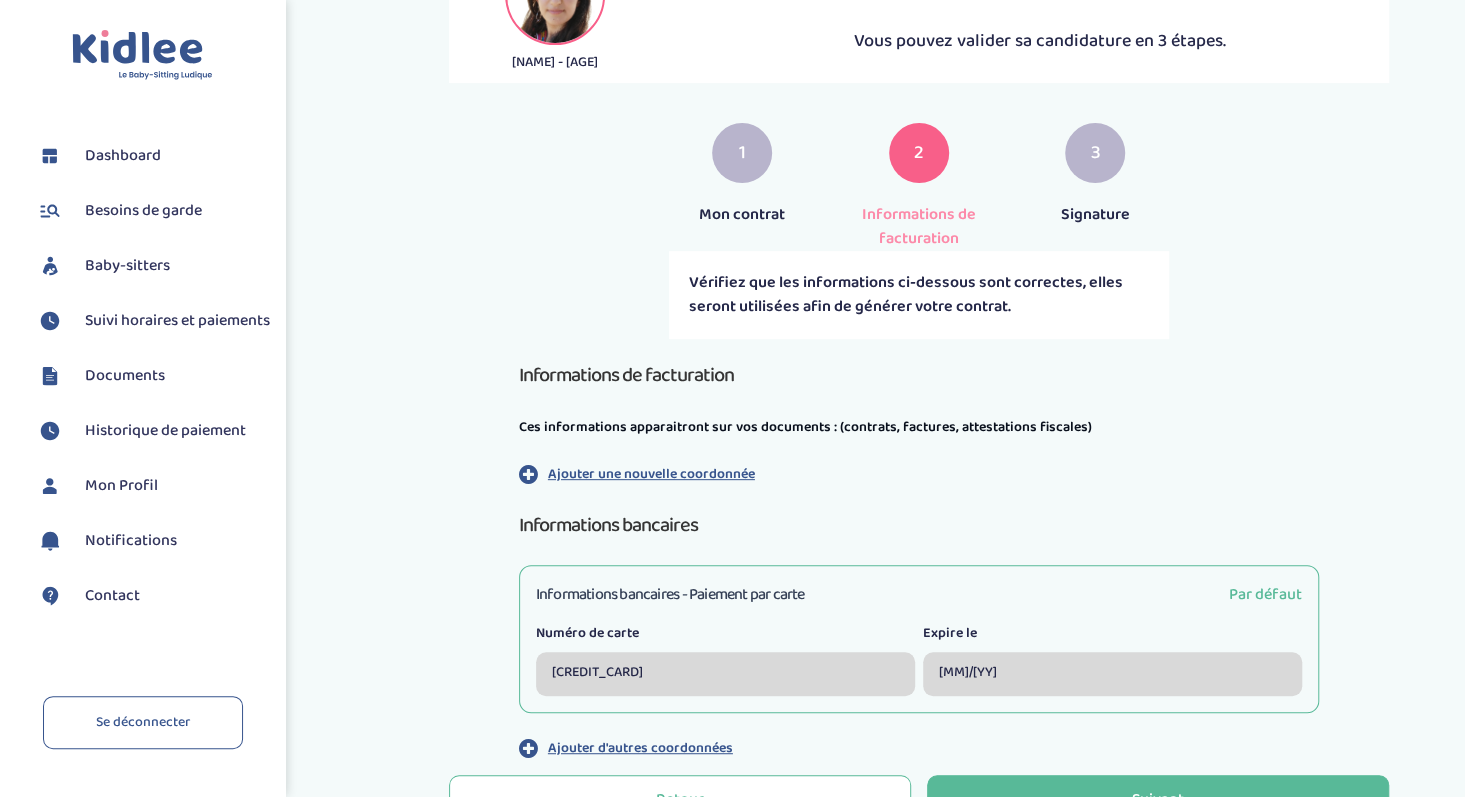 click on "[CREDIT CARD]" at bounding box center [725, 674] 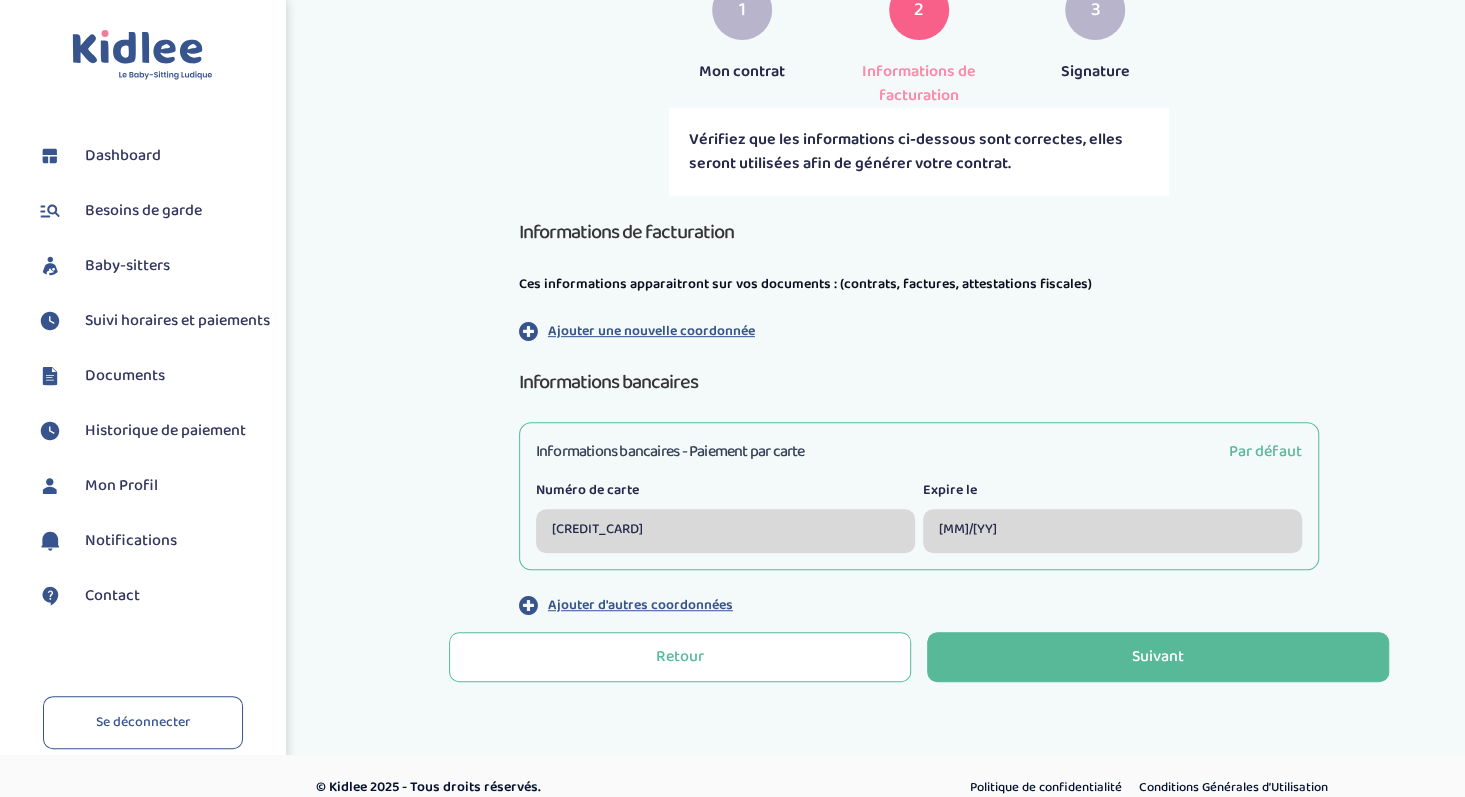 scroll, scrollTop: 407, scrollLeft: 0, axis: vertical 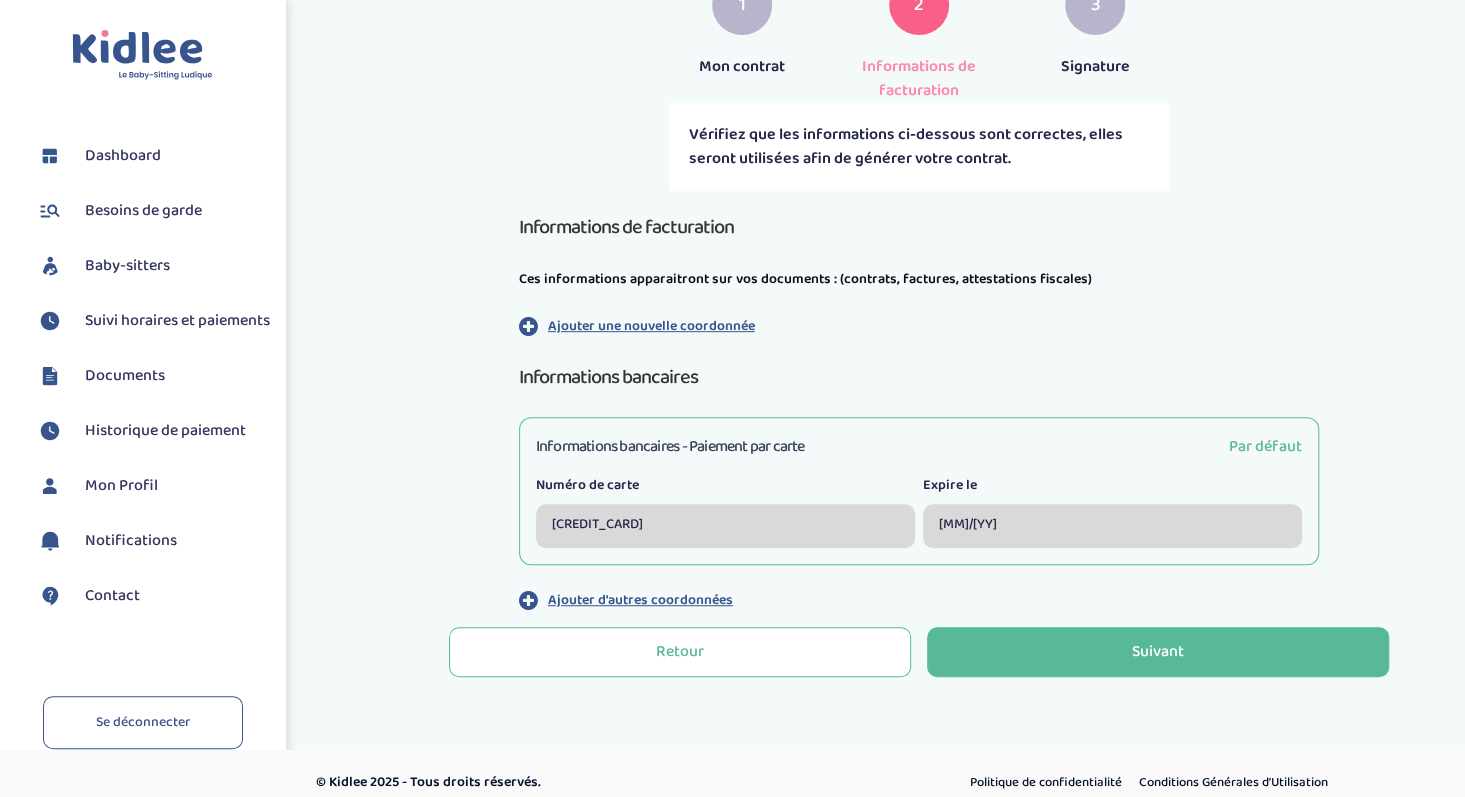 click on "Par défaut" at bounding box center (1265, 446) 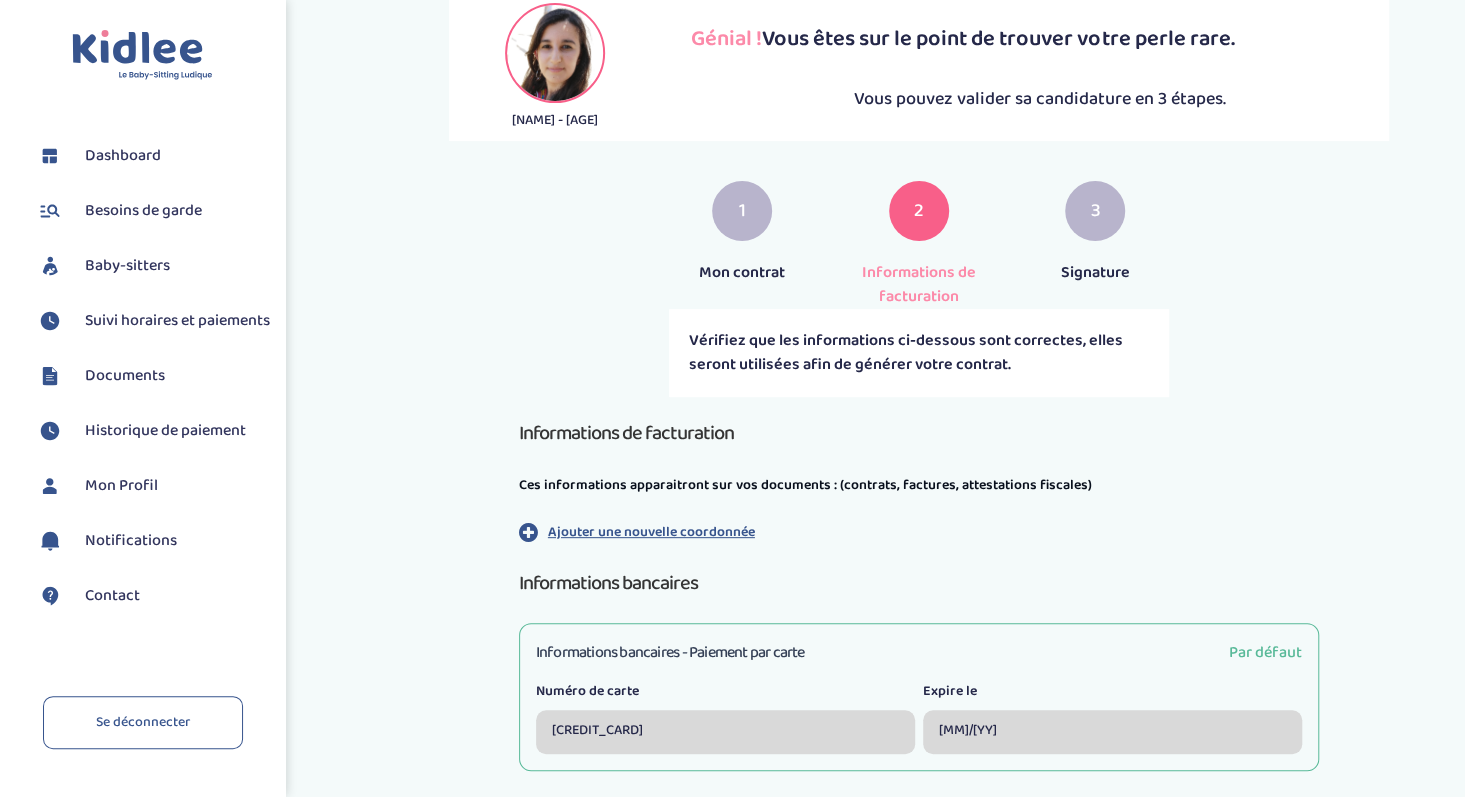 scroll, scrollTop: 404, scrollLeft: 0, axis: vertical 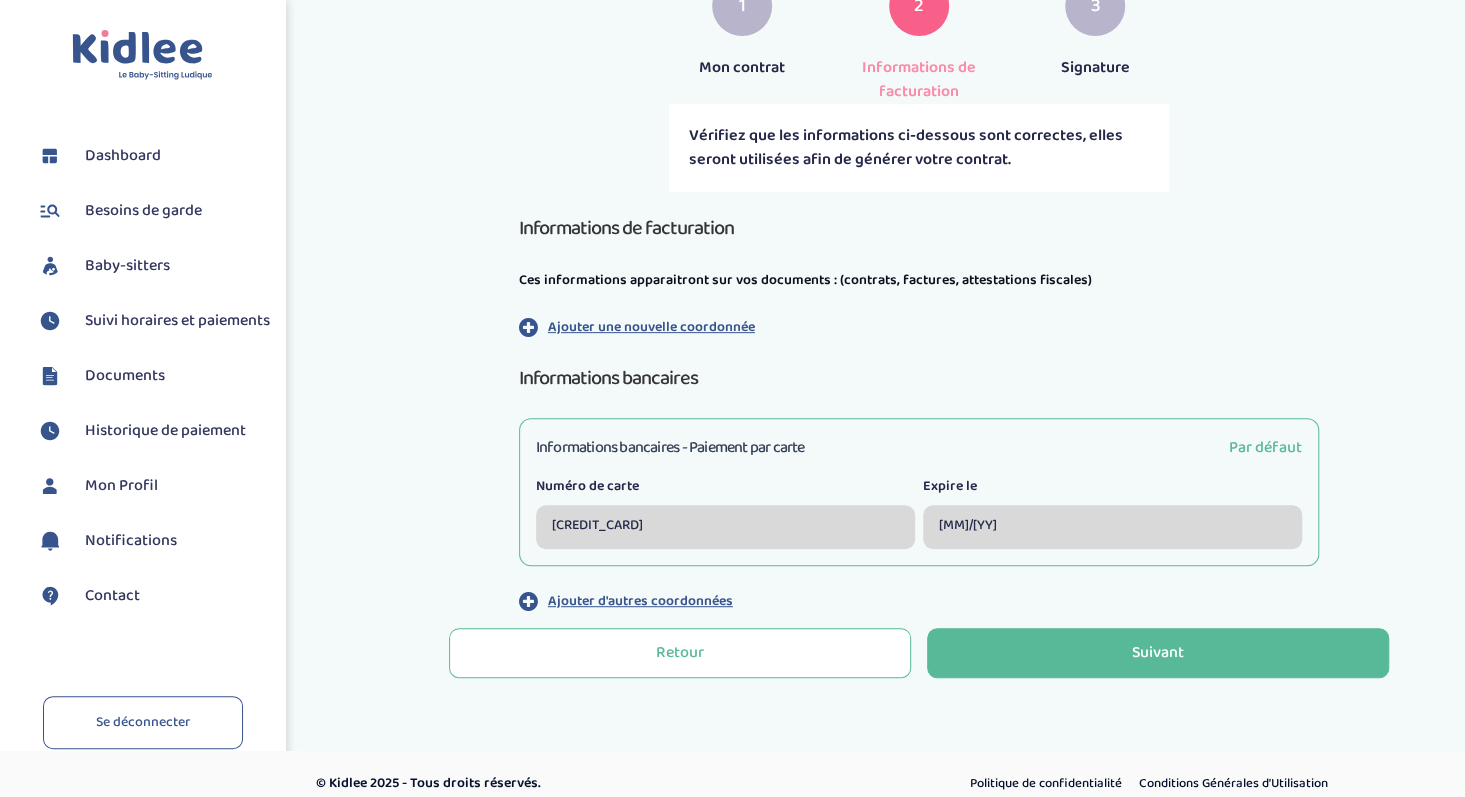 click on "Informations de facturation" at bounding box center [919, 228] 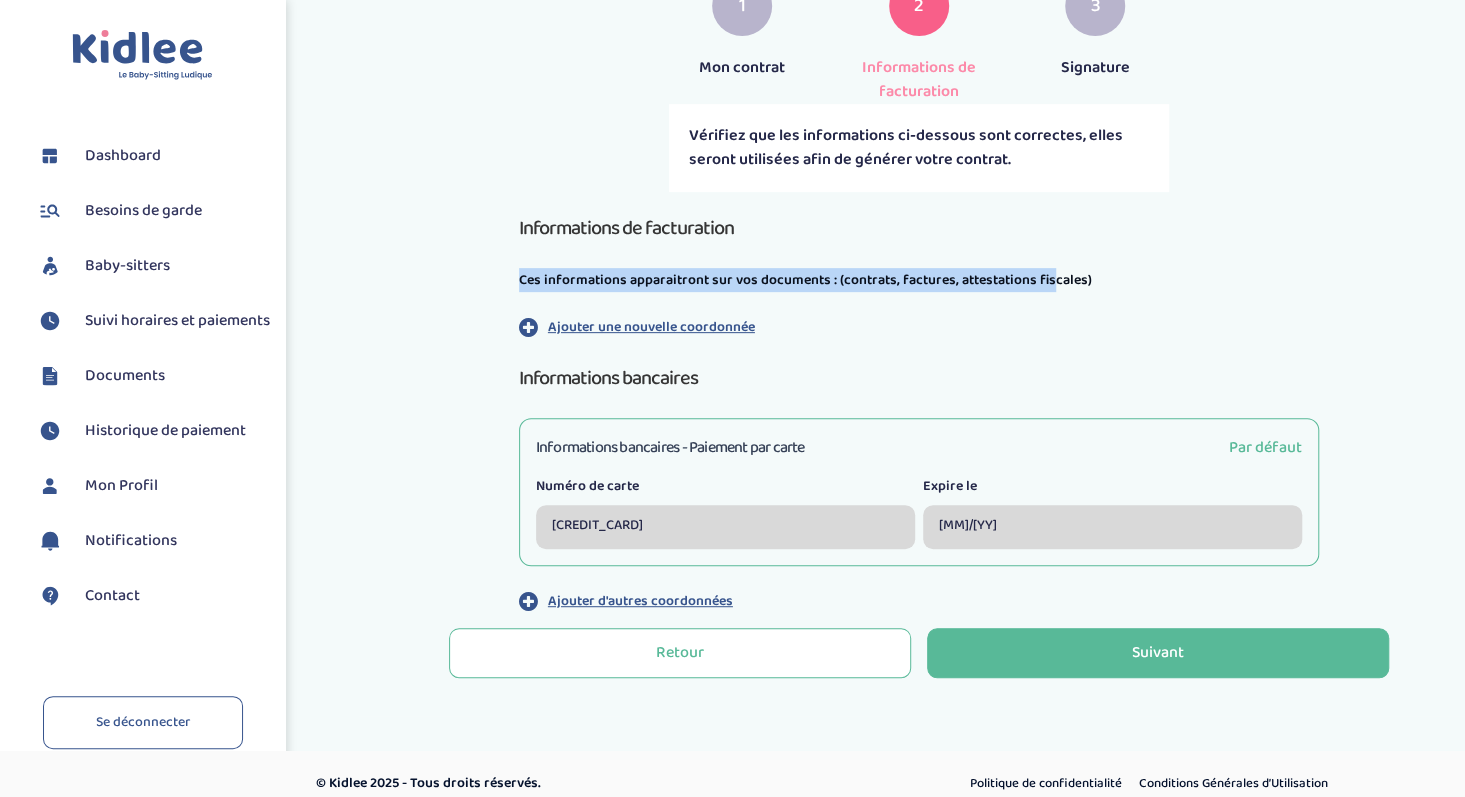 drag, startPoint x: 1050, startPoint y: 281, endPoint x: 849, endPoint y: 219, distance: 210.34496 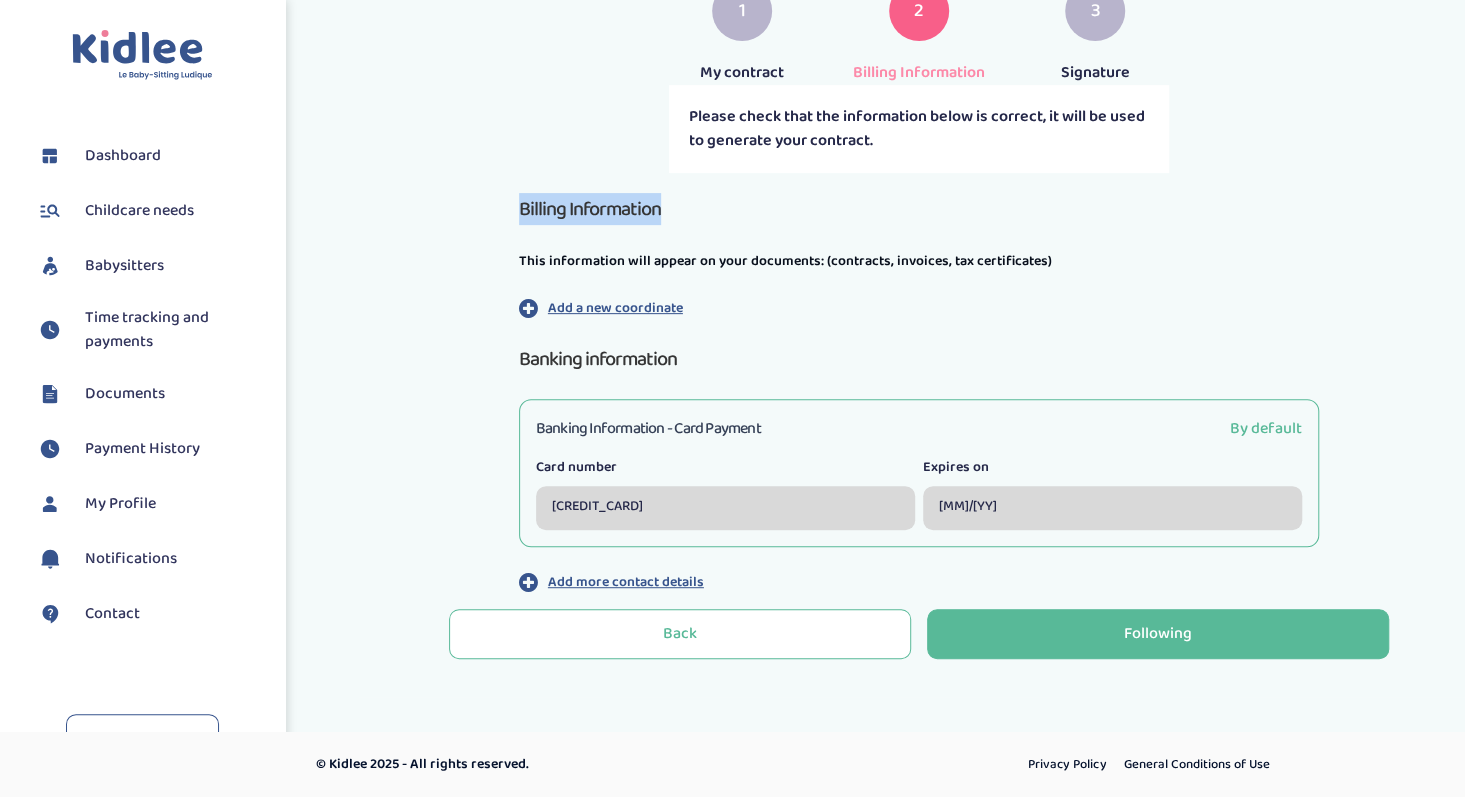 scroll, scrollTop: 335, scrollLeft: 0, axis: vertical 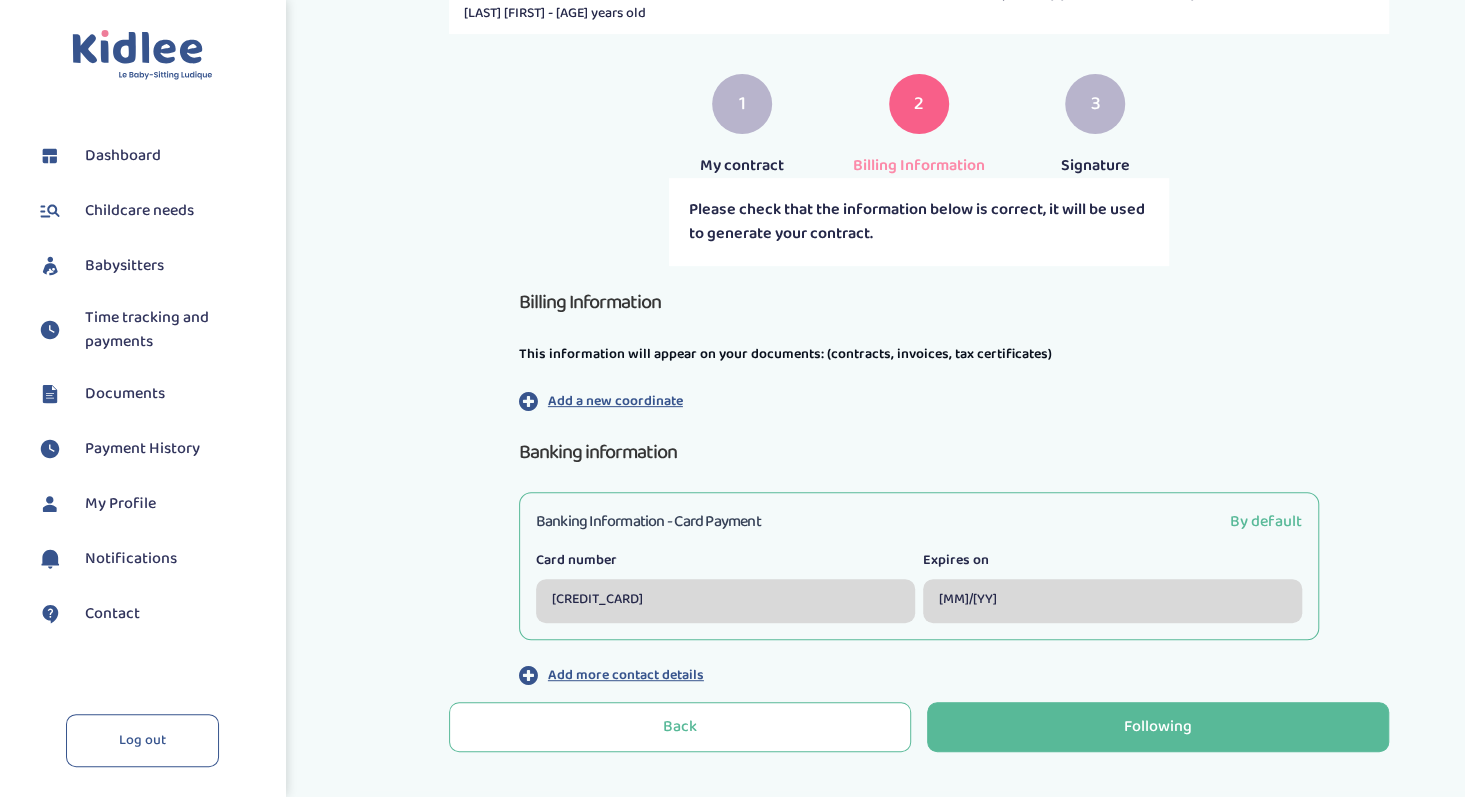 click on "Add a new coordinate" at bounding box center (615, 401) 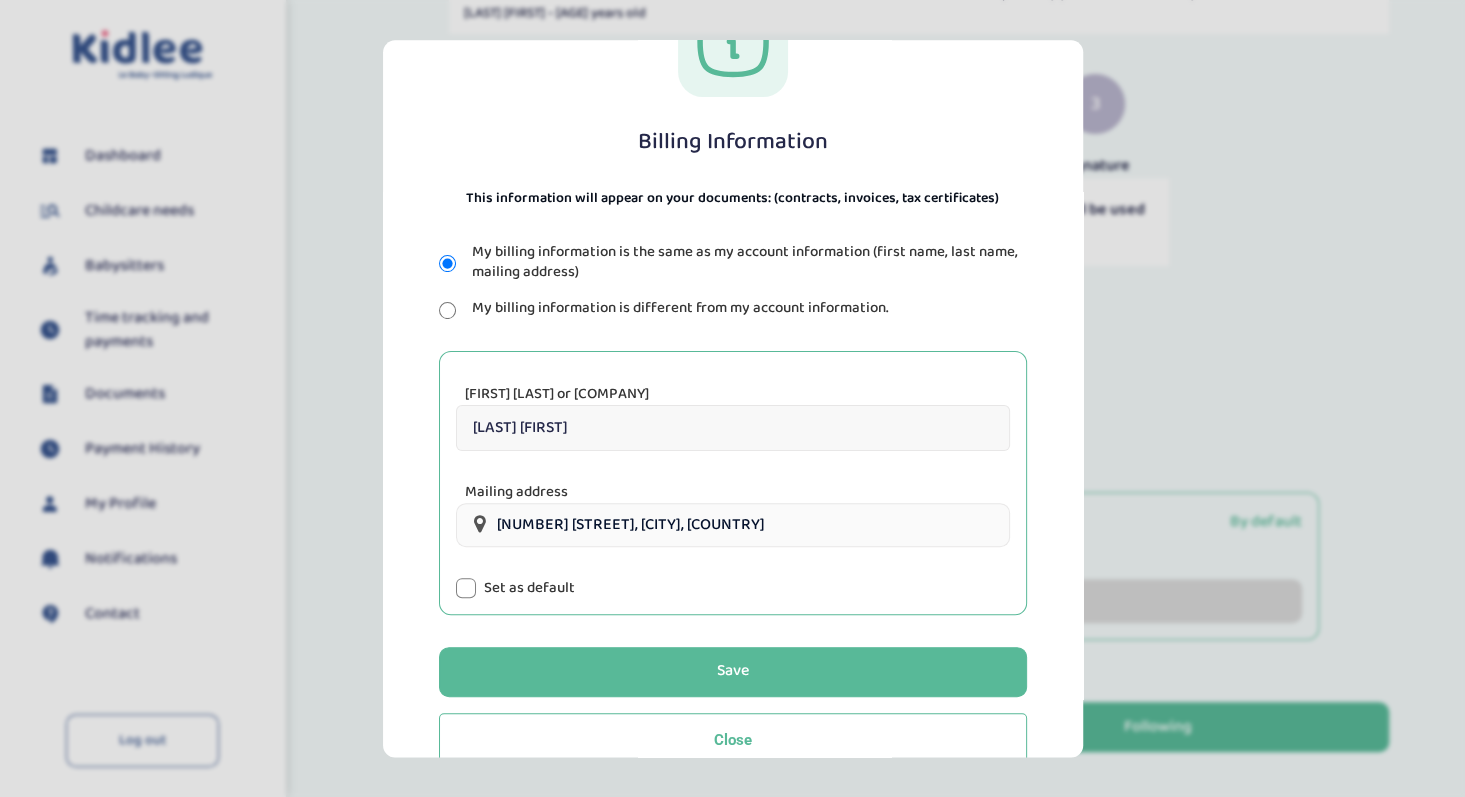 scroll, scrollTop: 104, scrollLeft: 0, axis: vertical 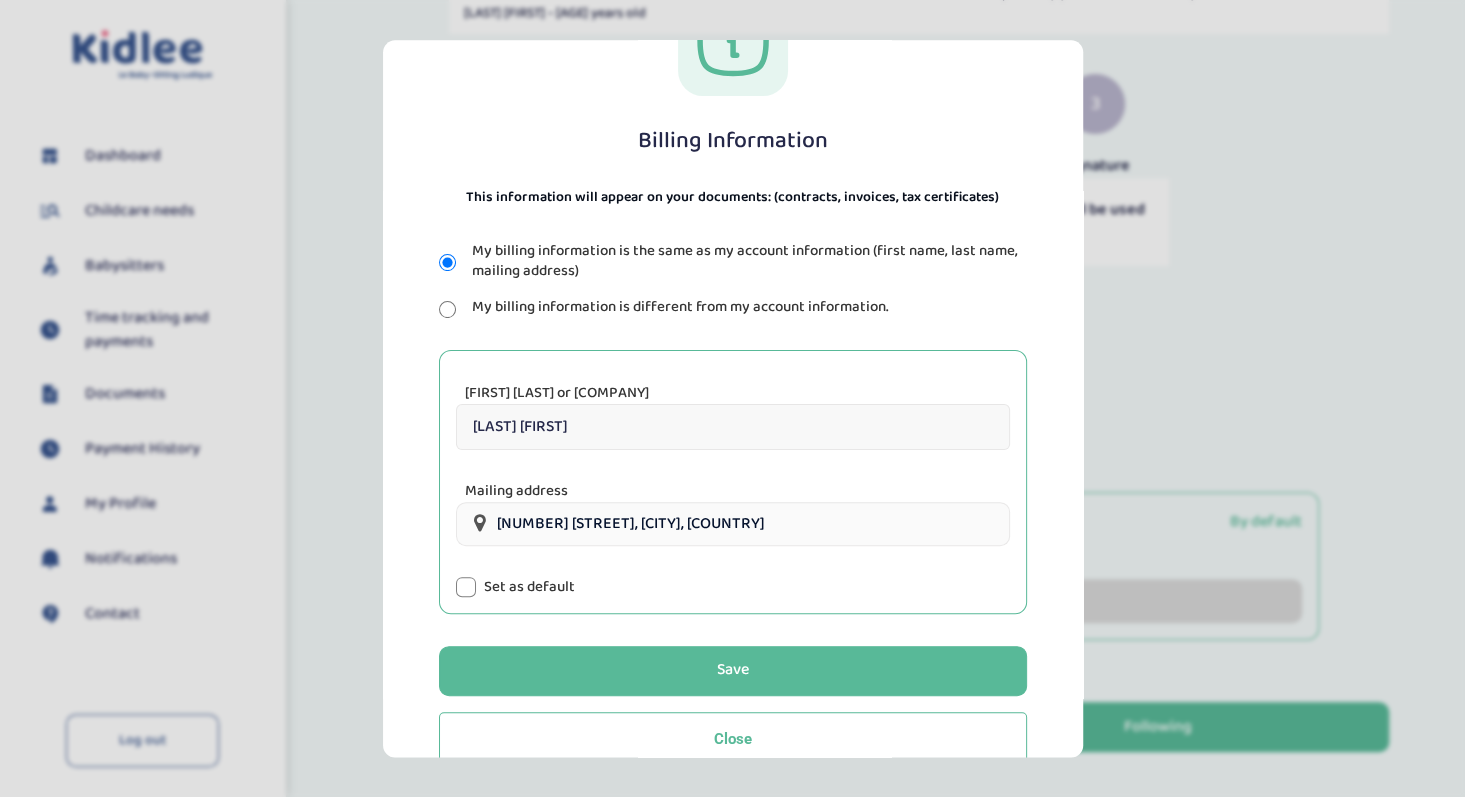 click at bounding box center [466, 587] 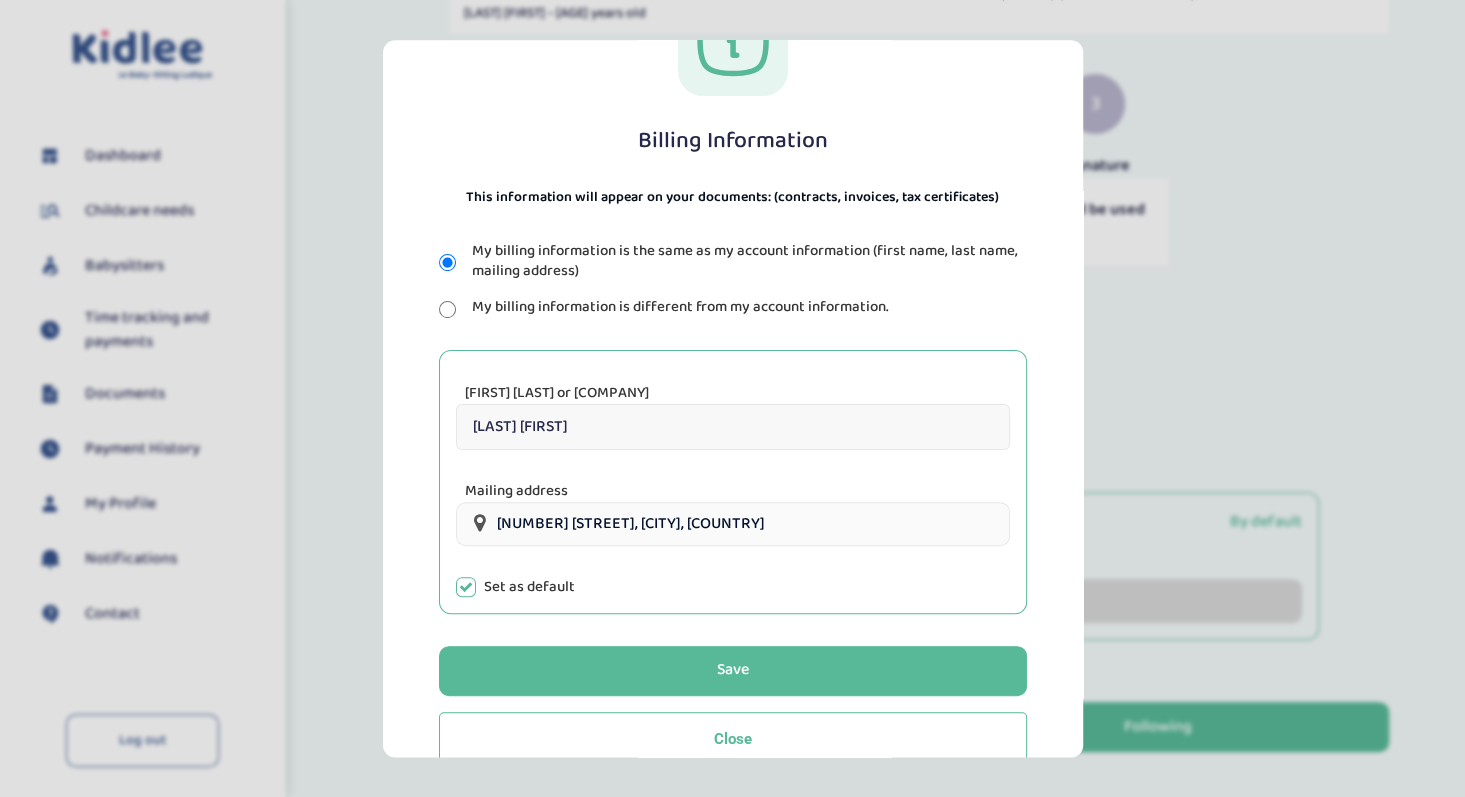 scroll, scrollTop: 143, scrollLeft: 0, axis: vertical 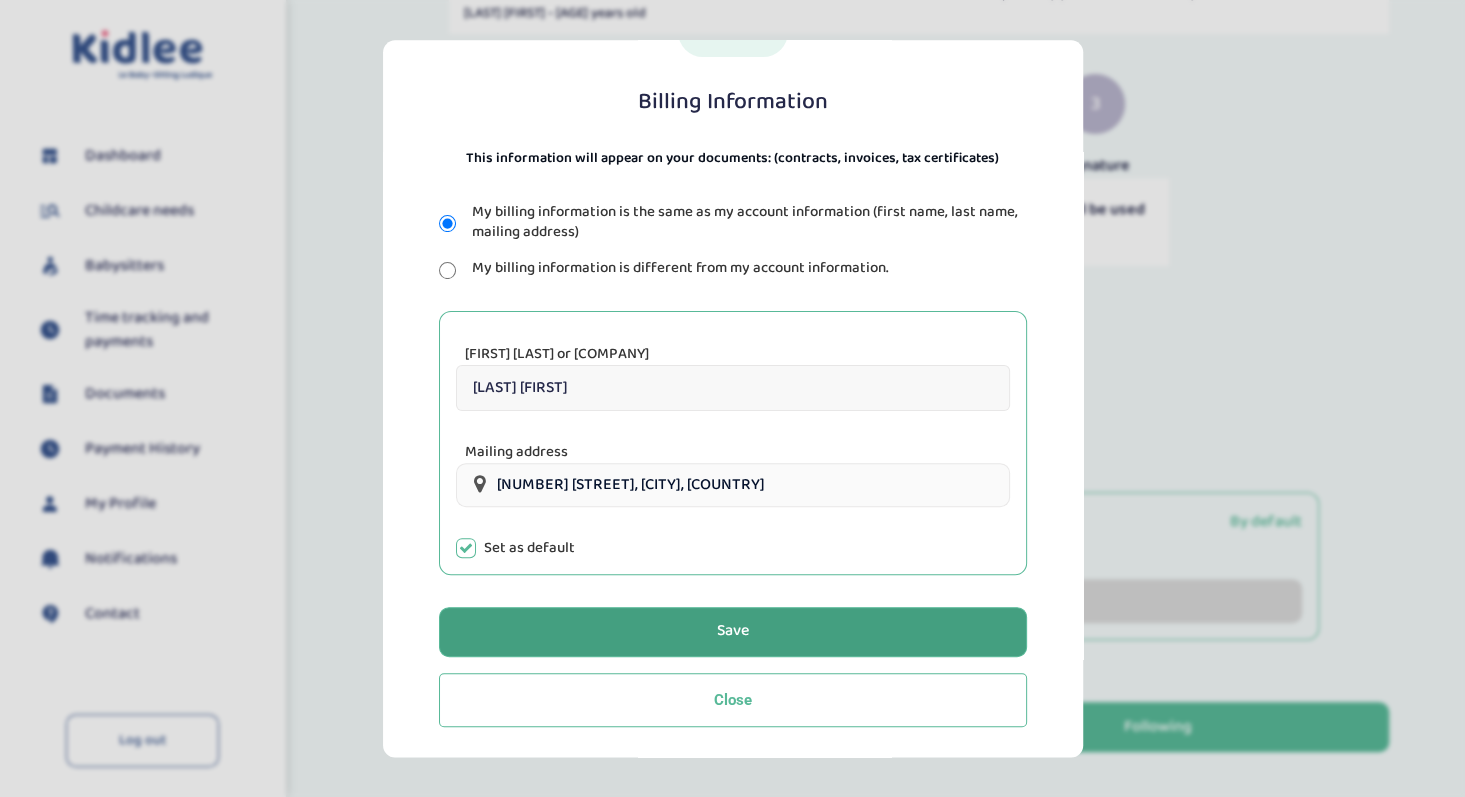 click on "Save" at bounding box center [733, 632] 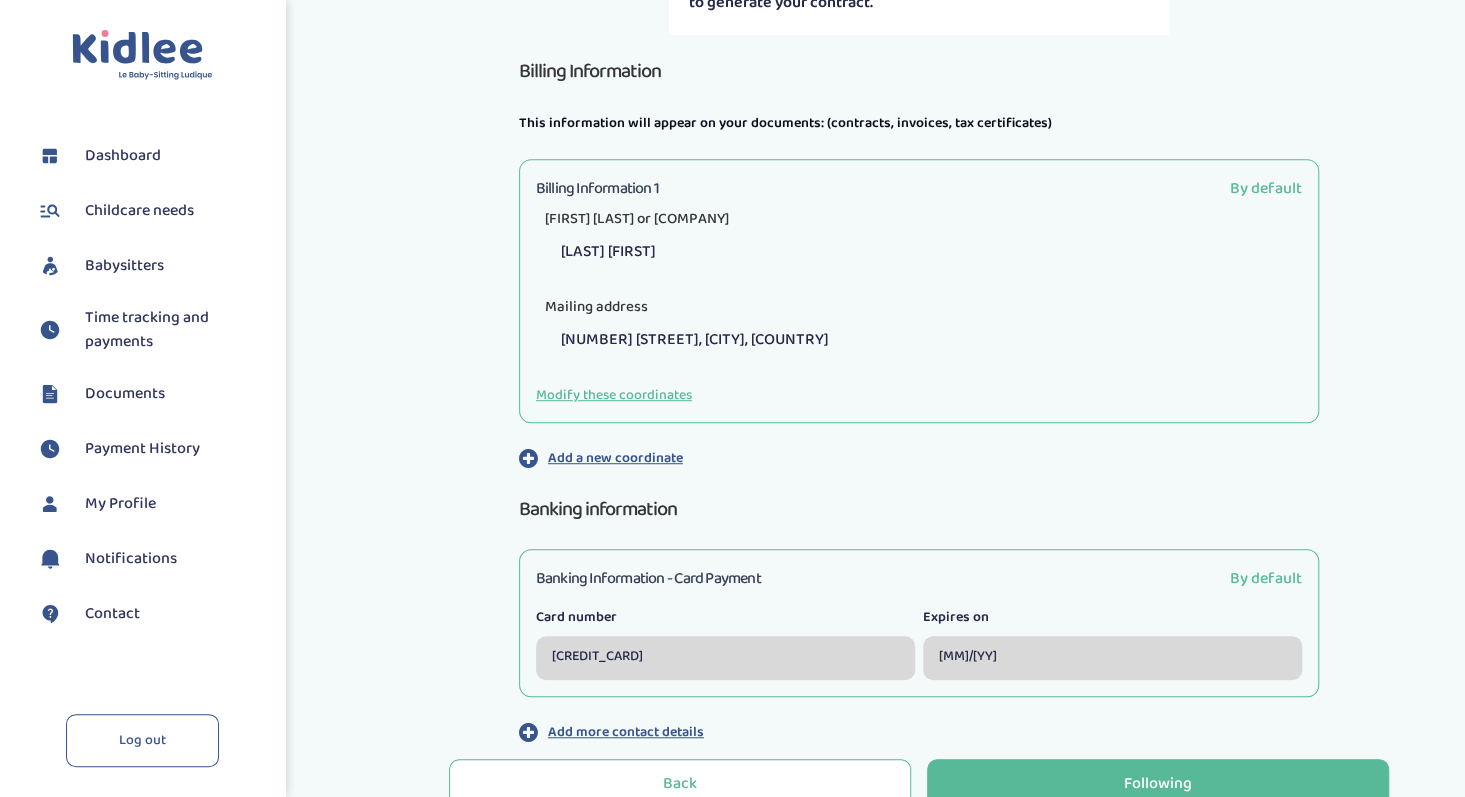 scroll, scrollTop: 623, scrollLeft: 0, axis: vertical 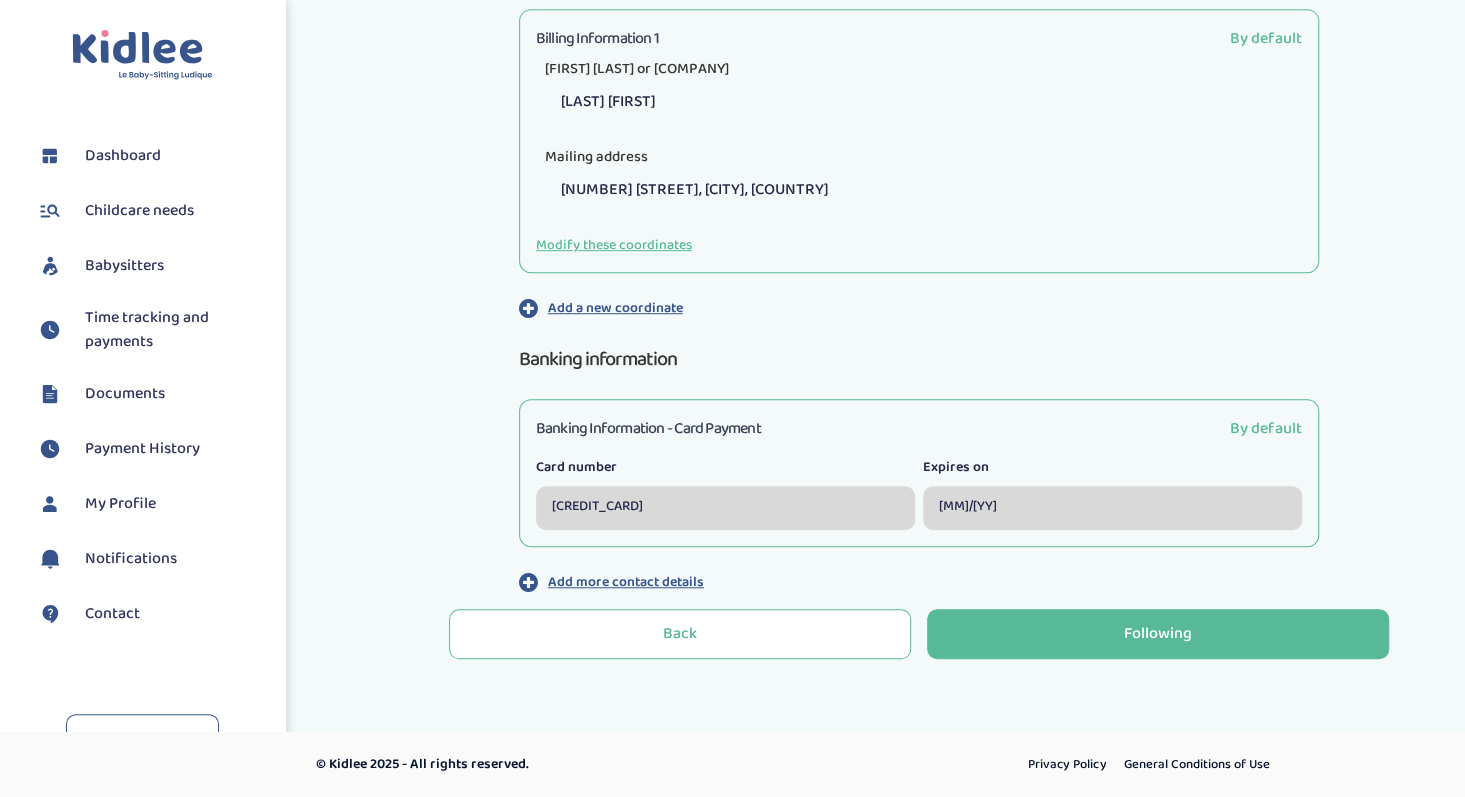 click on "Add more contact details" at bounding box center (626, 582) 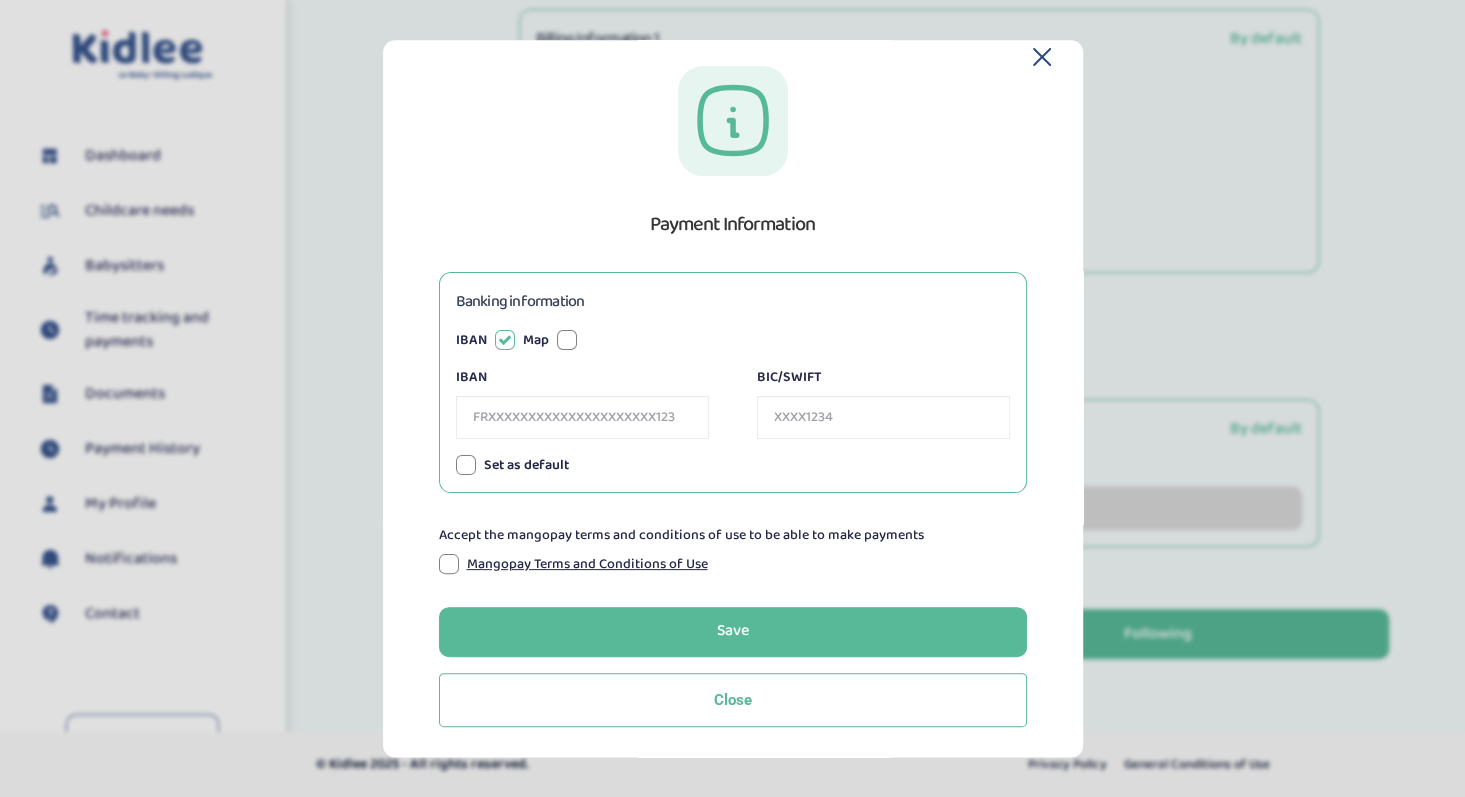 scroll, scrollTop: 24, scrollLeft: 0, axis: vertical 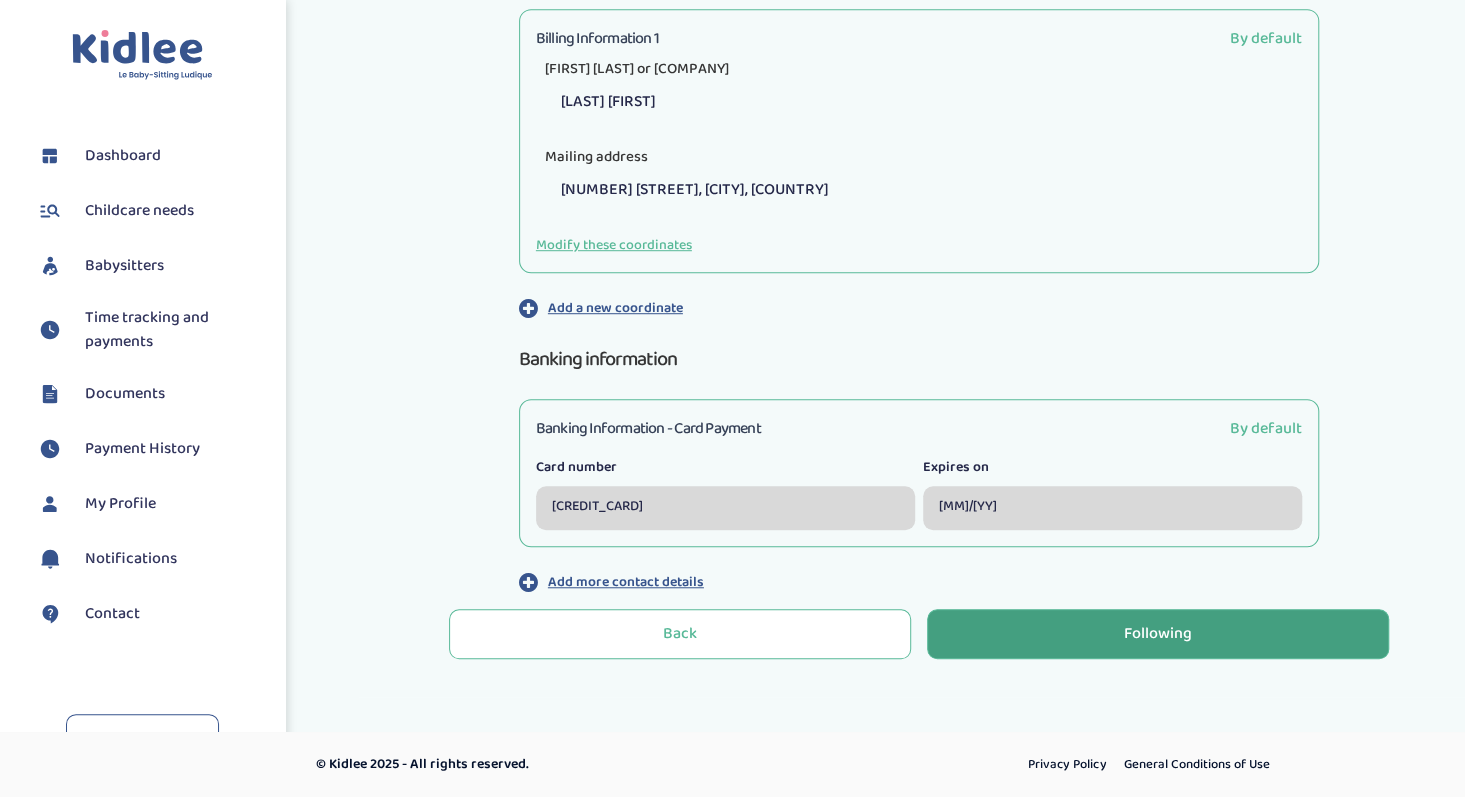 click on "Following" at bounding box center [1158, 634] 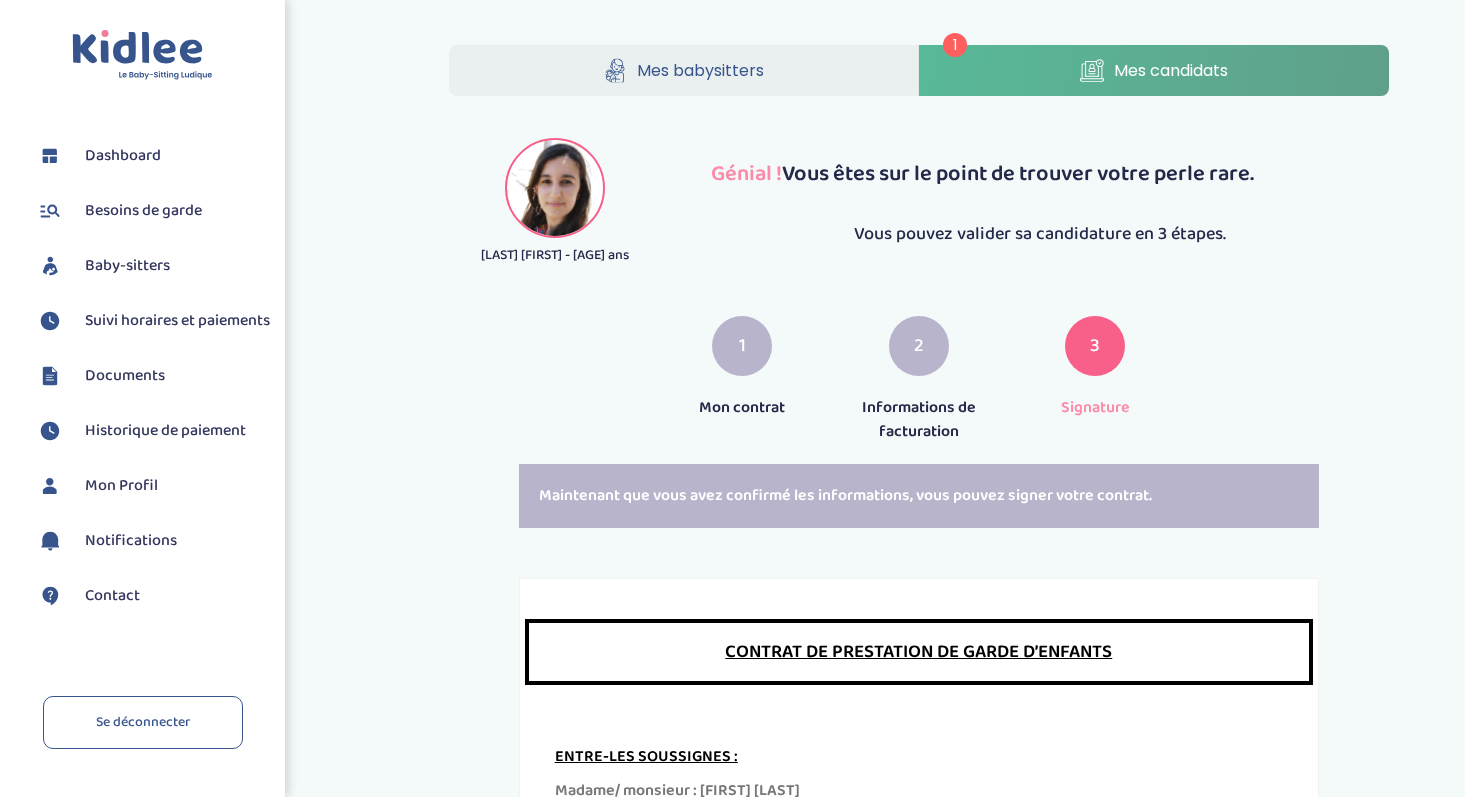 scroll, scrollTop: 0, scrollLeft: 0, axis: both 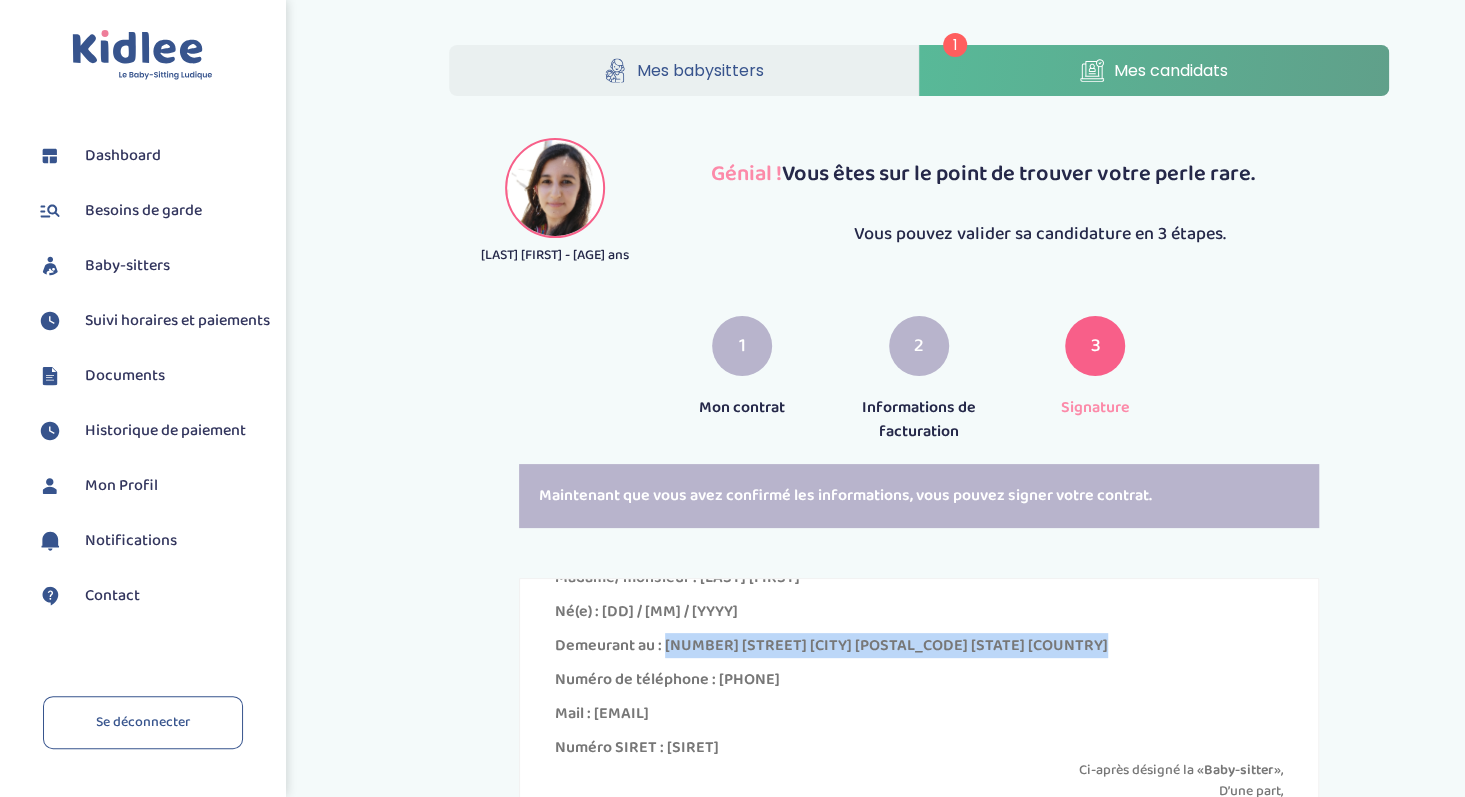 drag, startPoint x: 666, startPoint y: 647, endPoint x: 1077, endPoint y: 651, distance: 411.01947 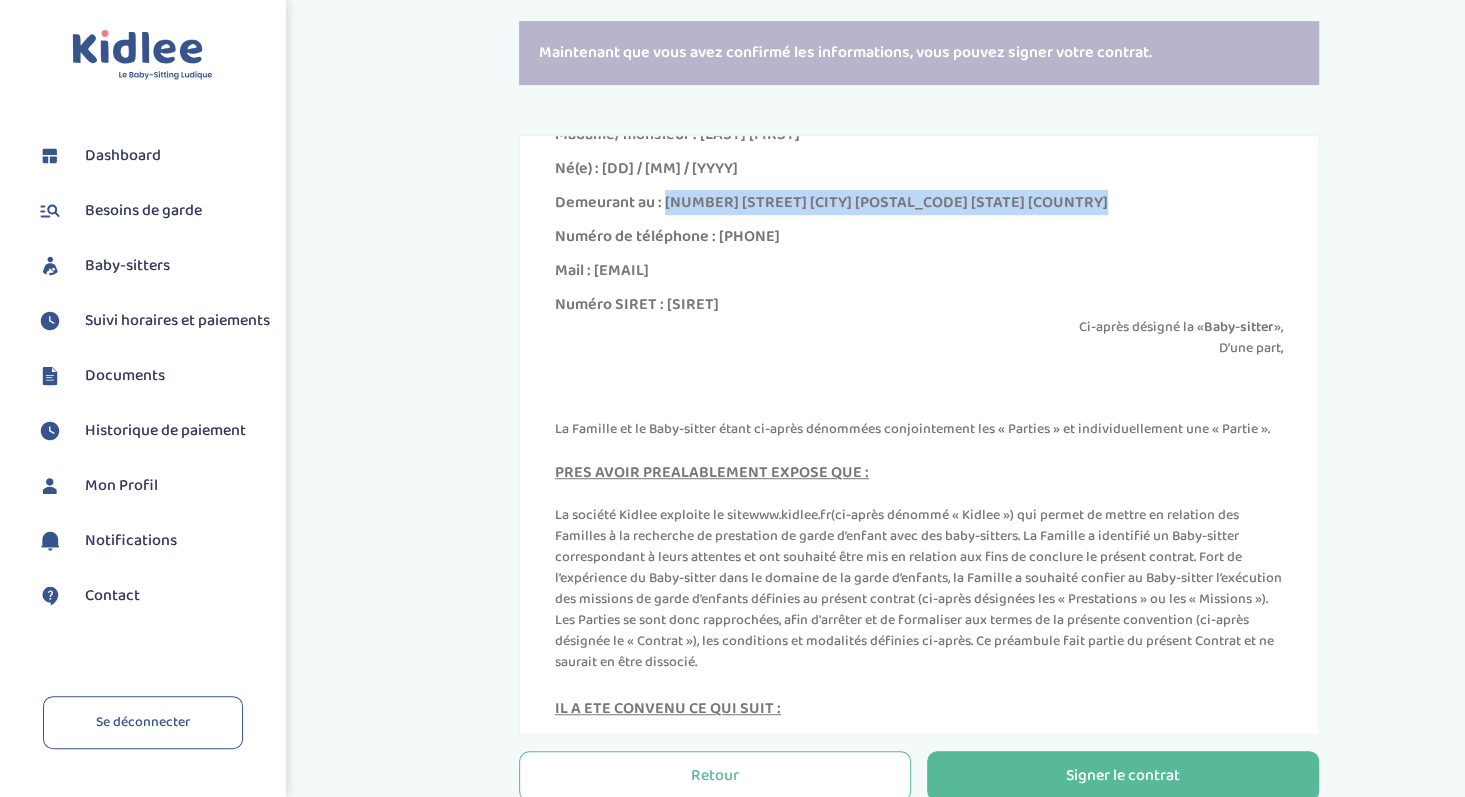 scroll, scrollTop: 584, scrollLeft: 0, axis: vertical 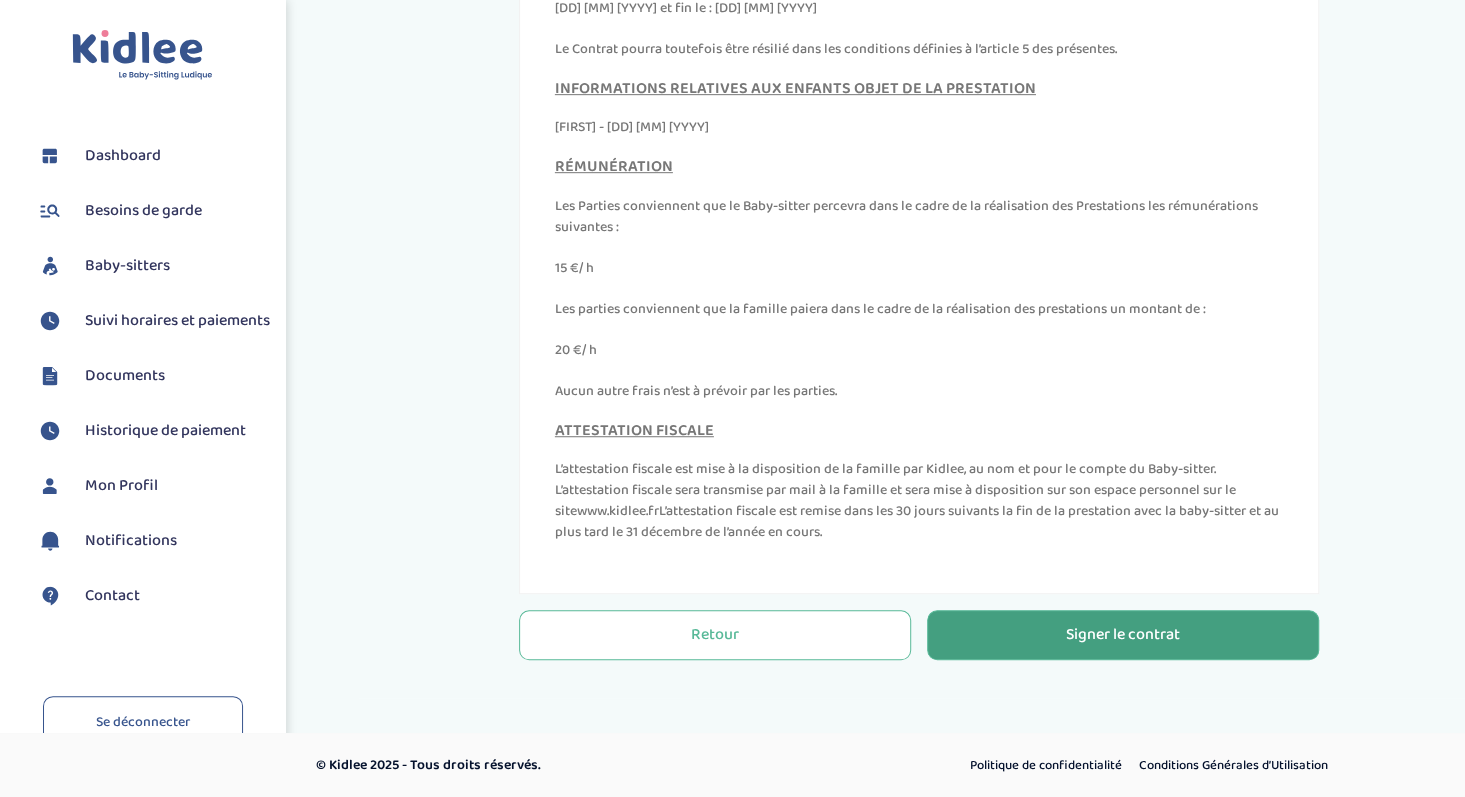 click on "Signer le contrat" at bounding box center (1123, 635) 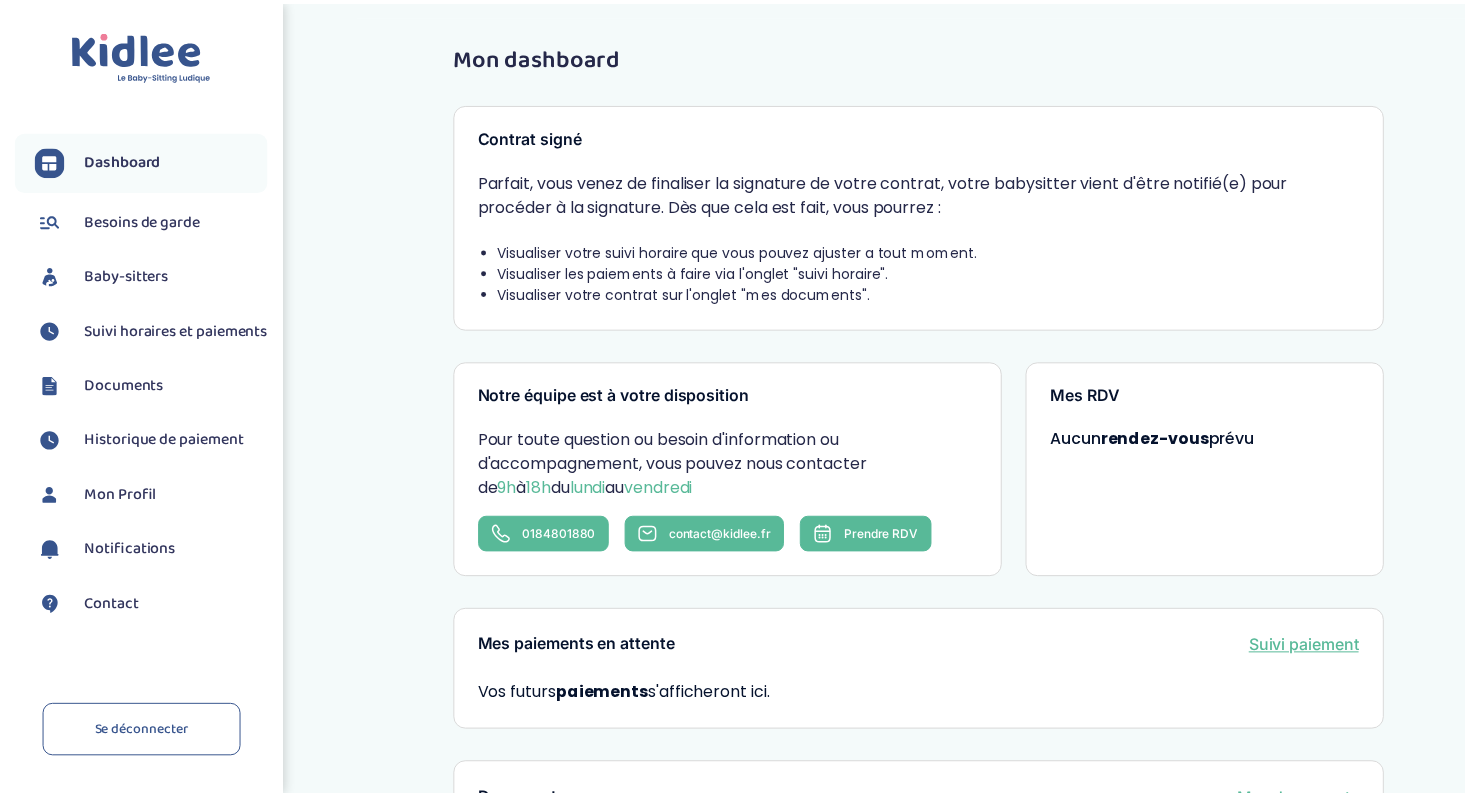 scroll, scrollTop: 0, scrollLeft: 0, axis: both 